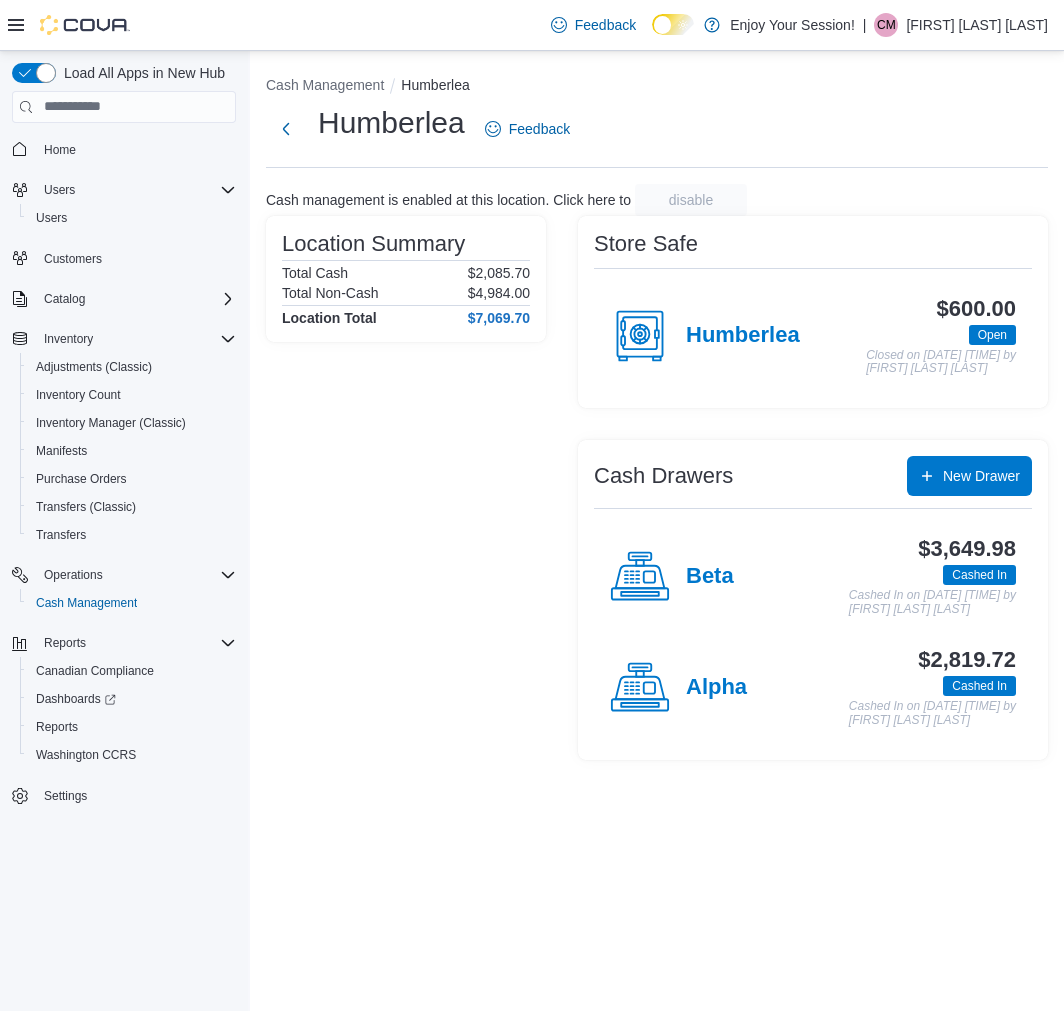 scroll, scrollTop: 0, scrollLeft: 0, axis: both 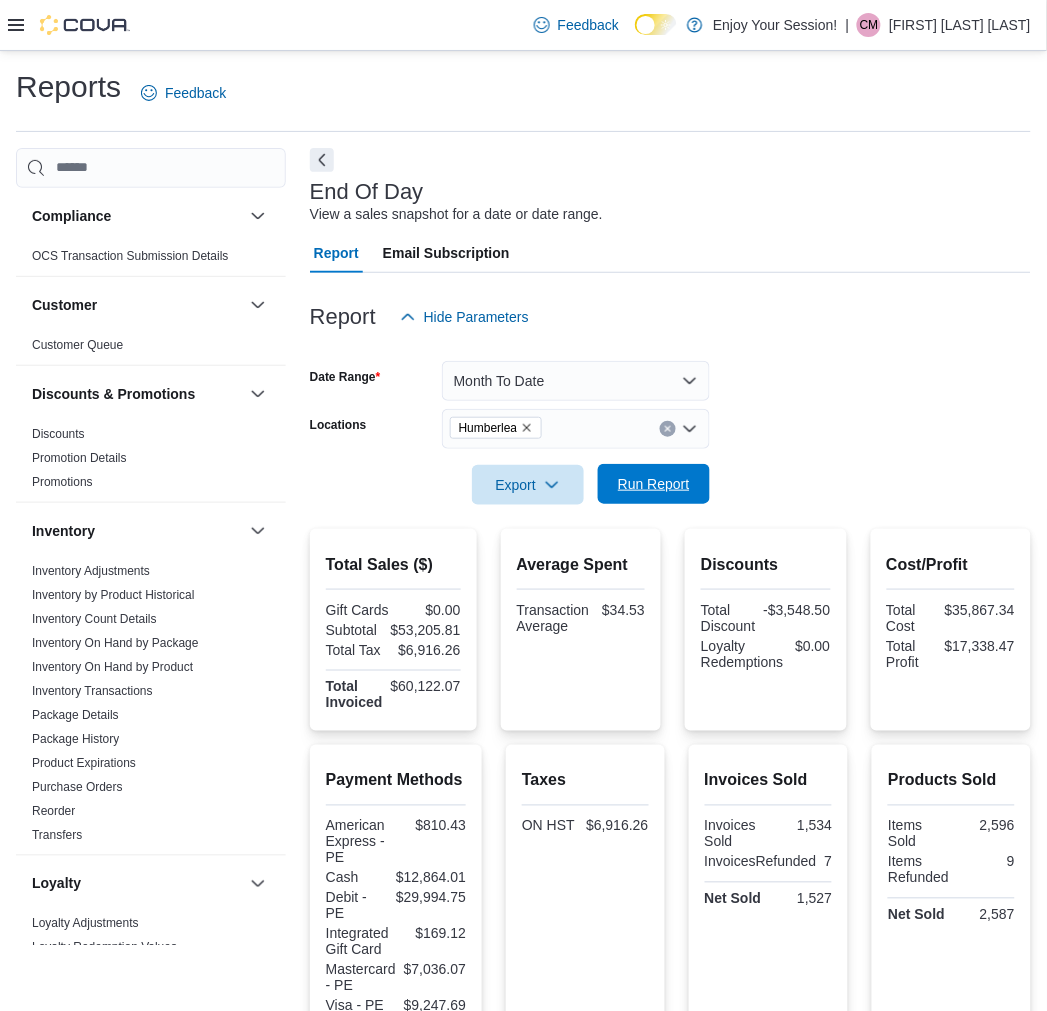drag, startPoint x: 650, startPoint y: 484, endPoint x: 653, endPoint y: 472, distance: 12.369317 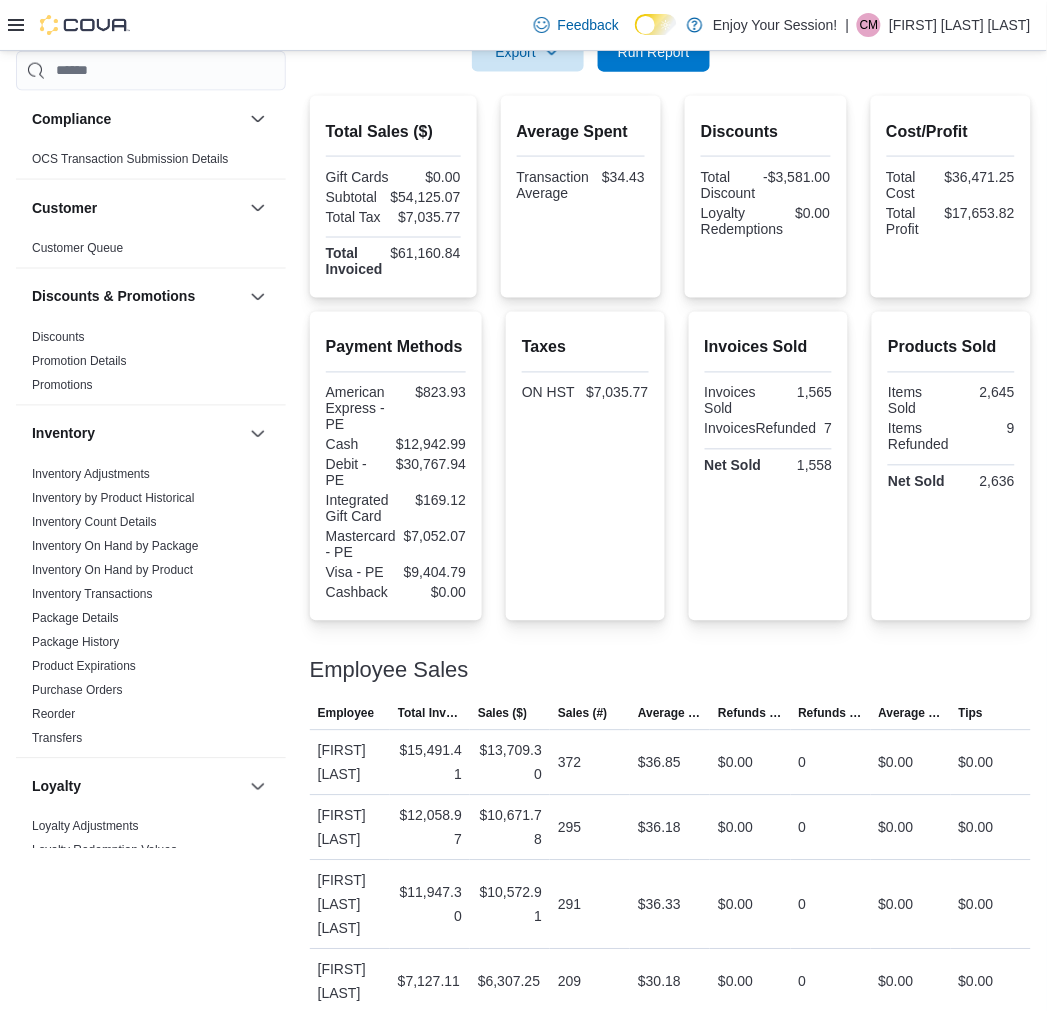 scroll, scrollTop: 712, scrollLeft: 0, axis: vertical 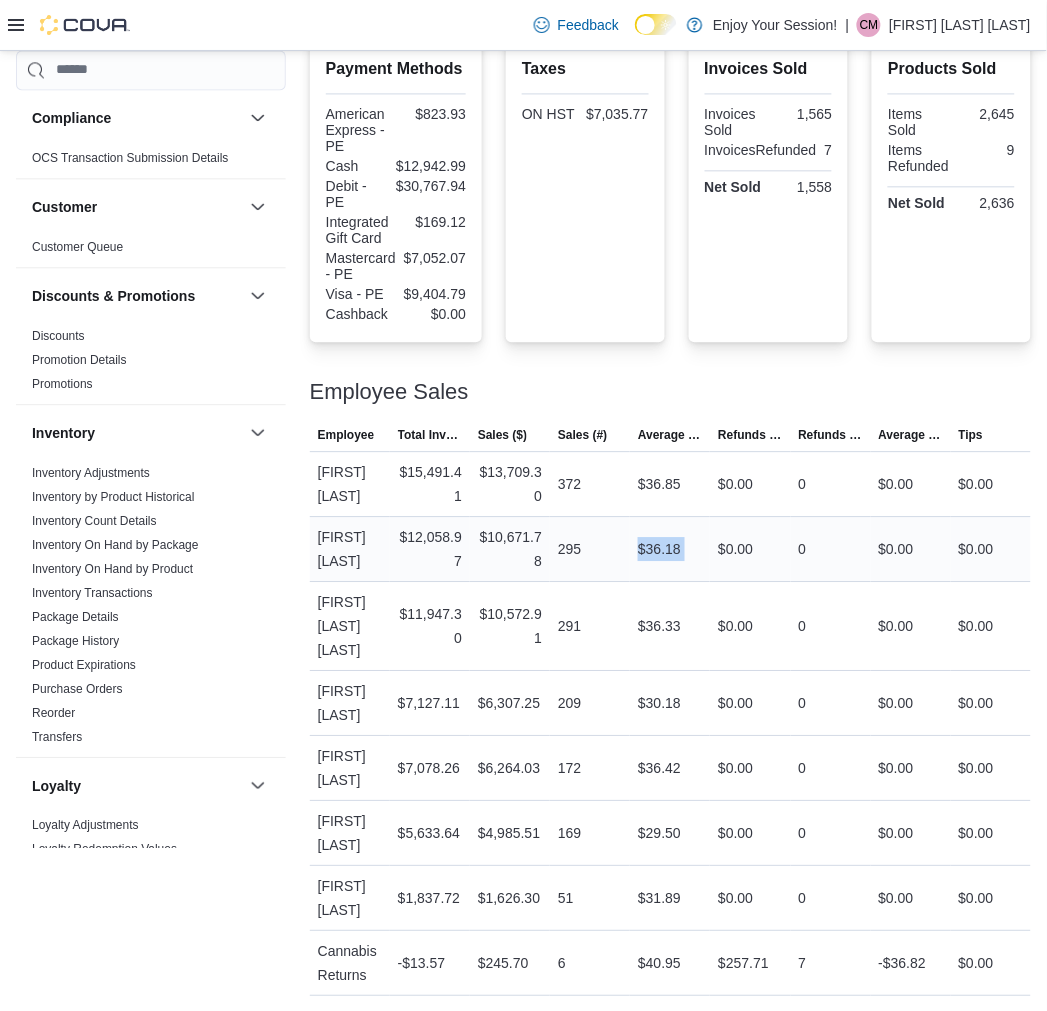 drag, startPoint x: 645, startPoint y: 555, endPoint x: 722, endPoint y: 541, distance: 78.26238 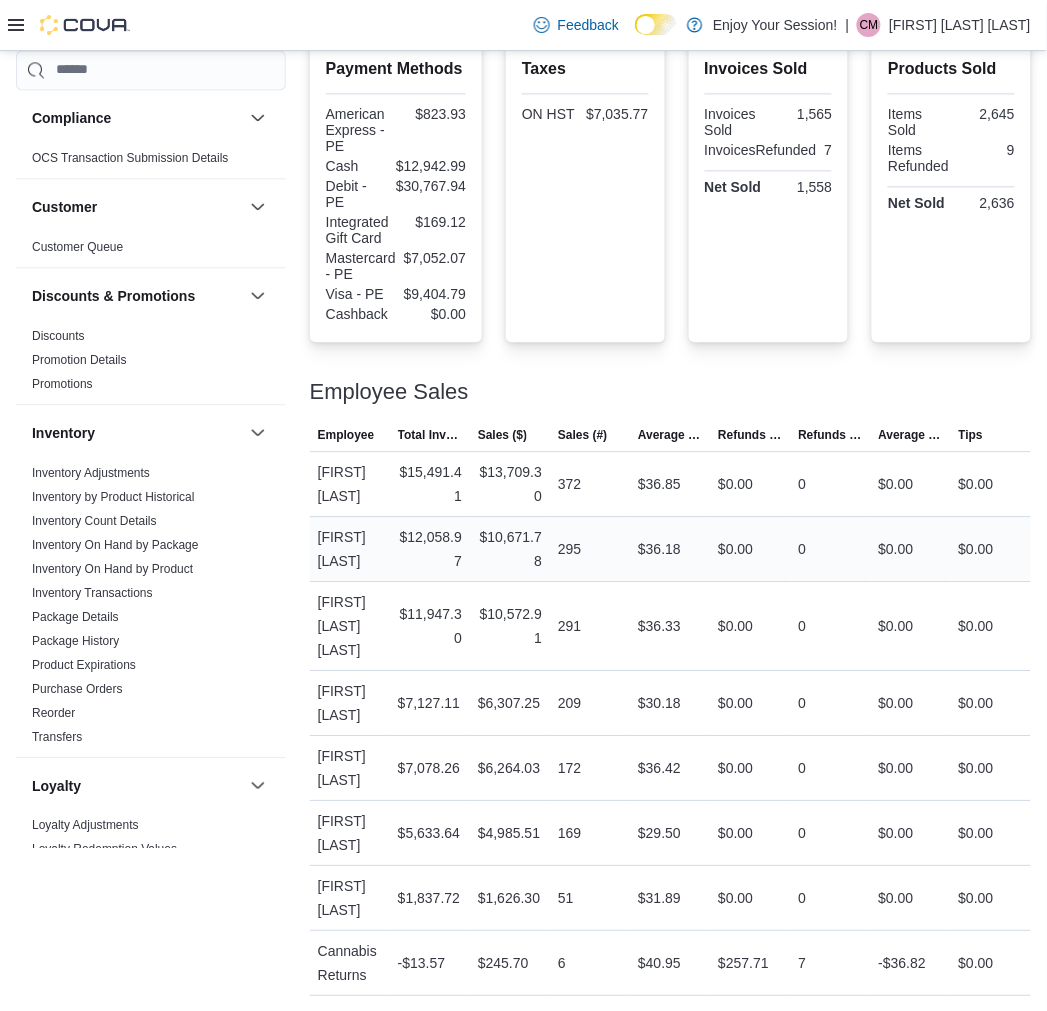 scroll, scrollTop: 0, scrollLeft: 0, axis: both 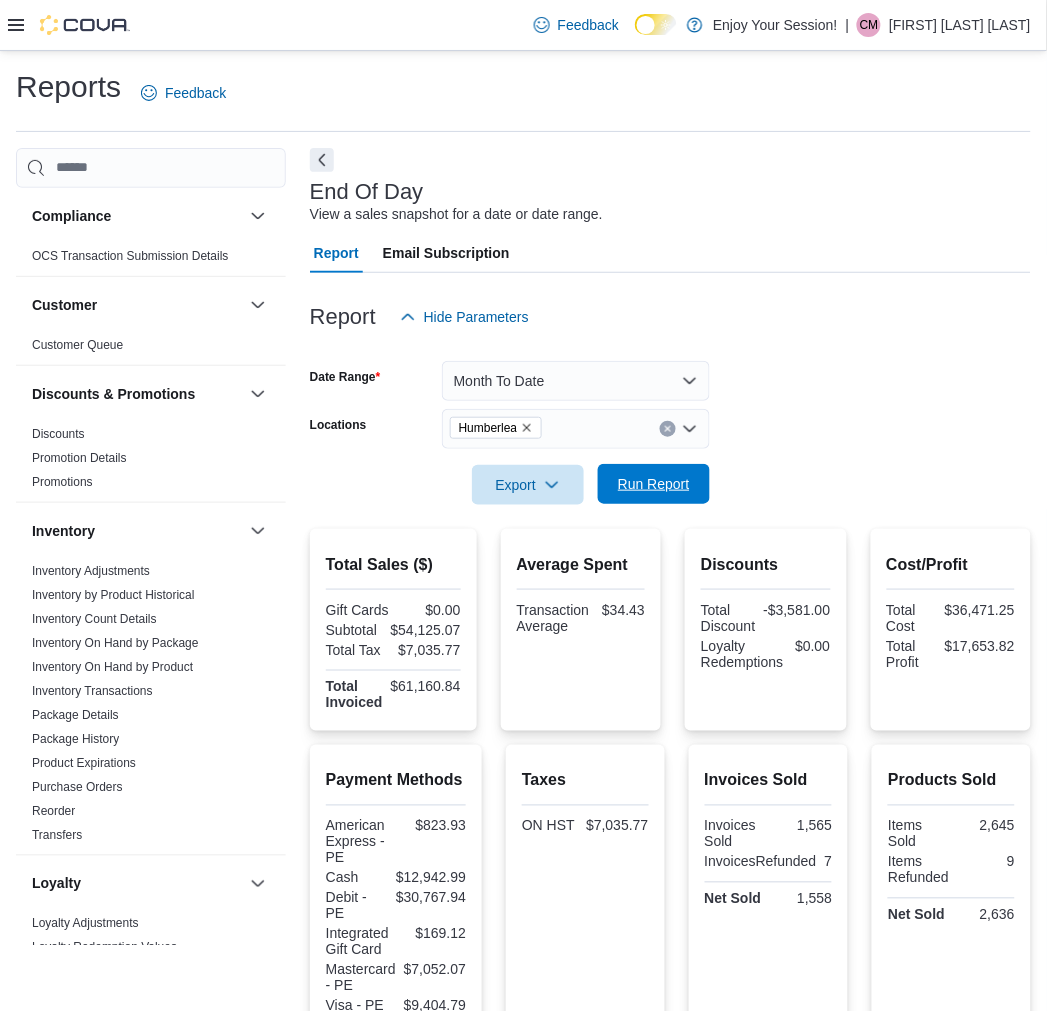 click on "Run Report" at bounding box center [654, 484] 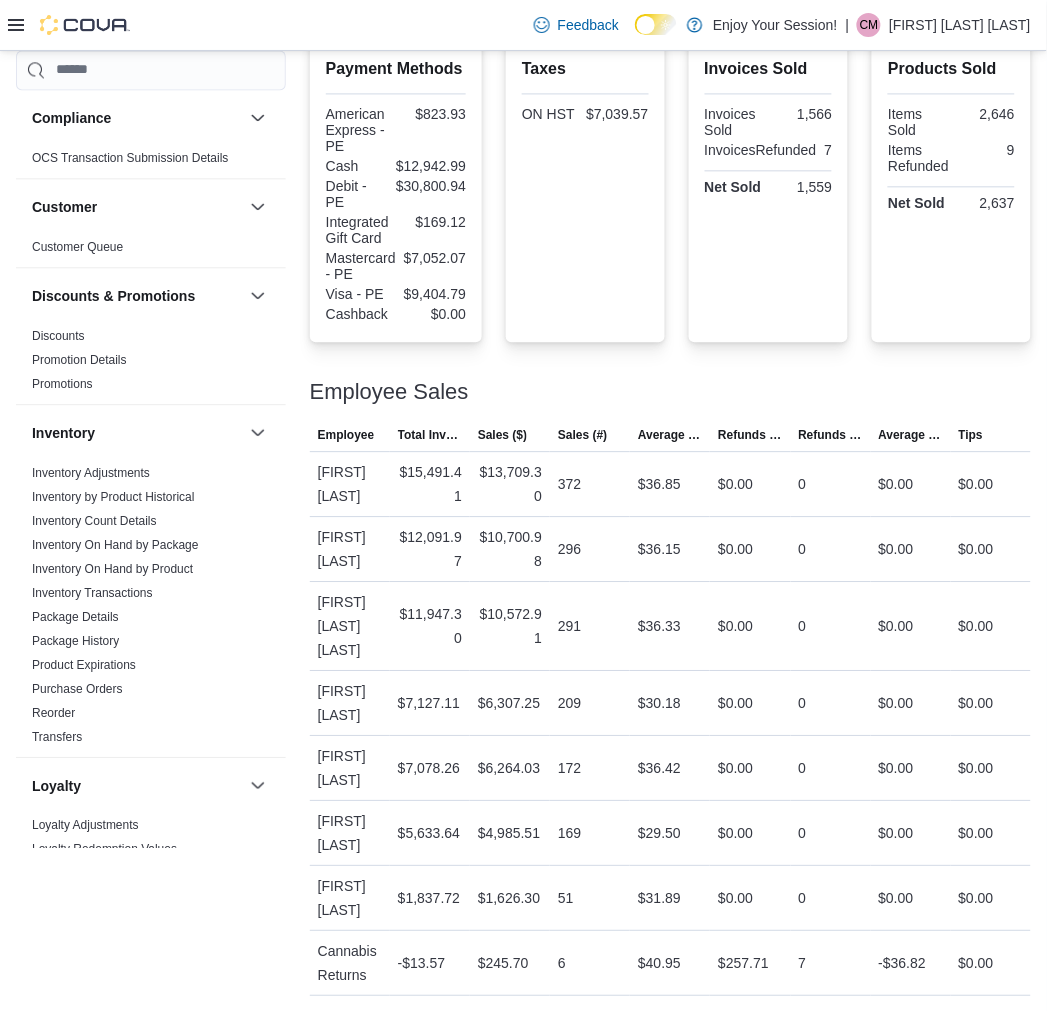 scroll, scrollTop: 0, scrollLeft: 0, axis: both 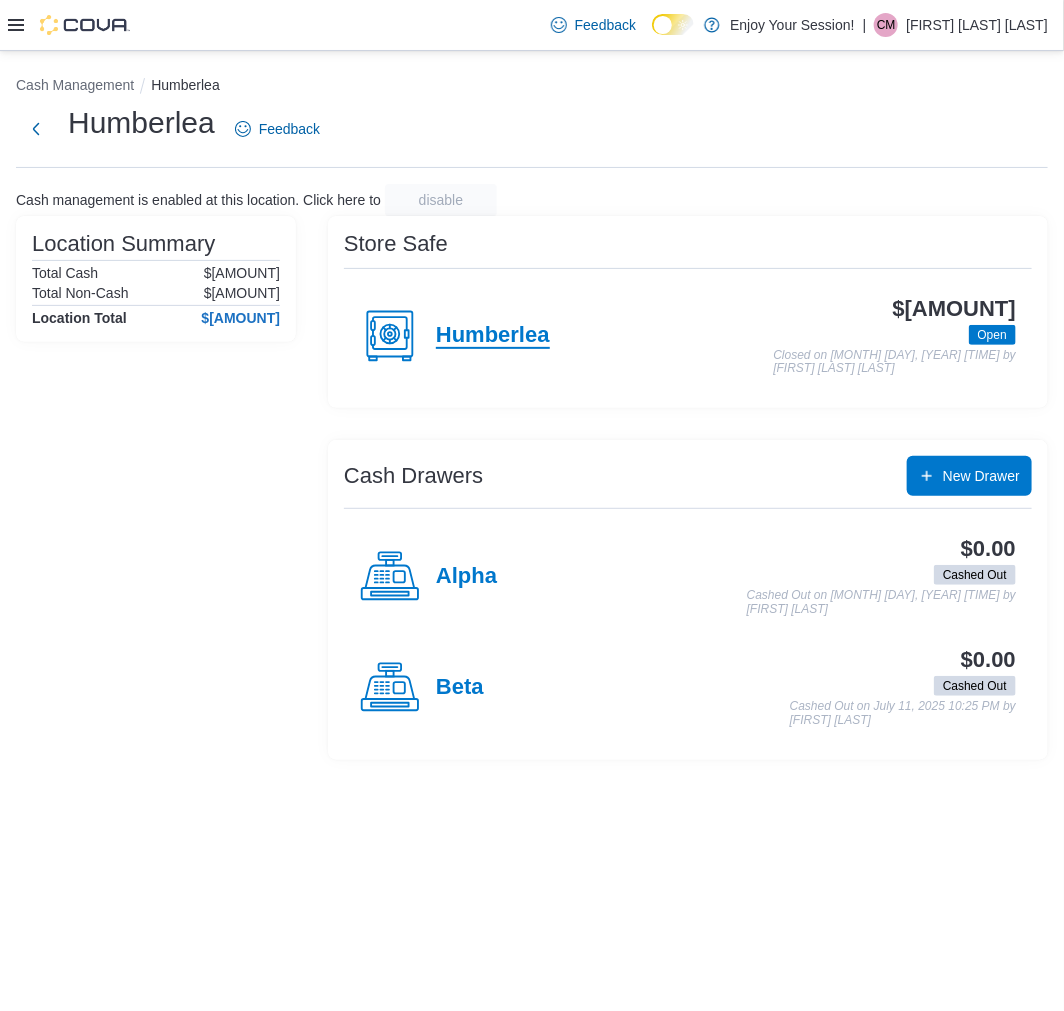 click on "Humberlea" at bounding box center [493, 336] 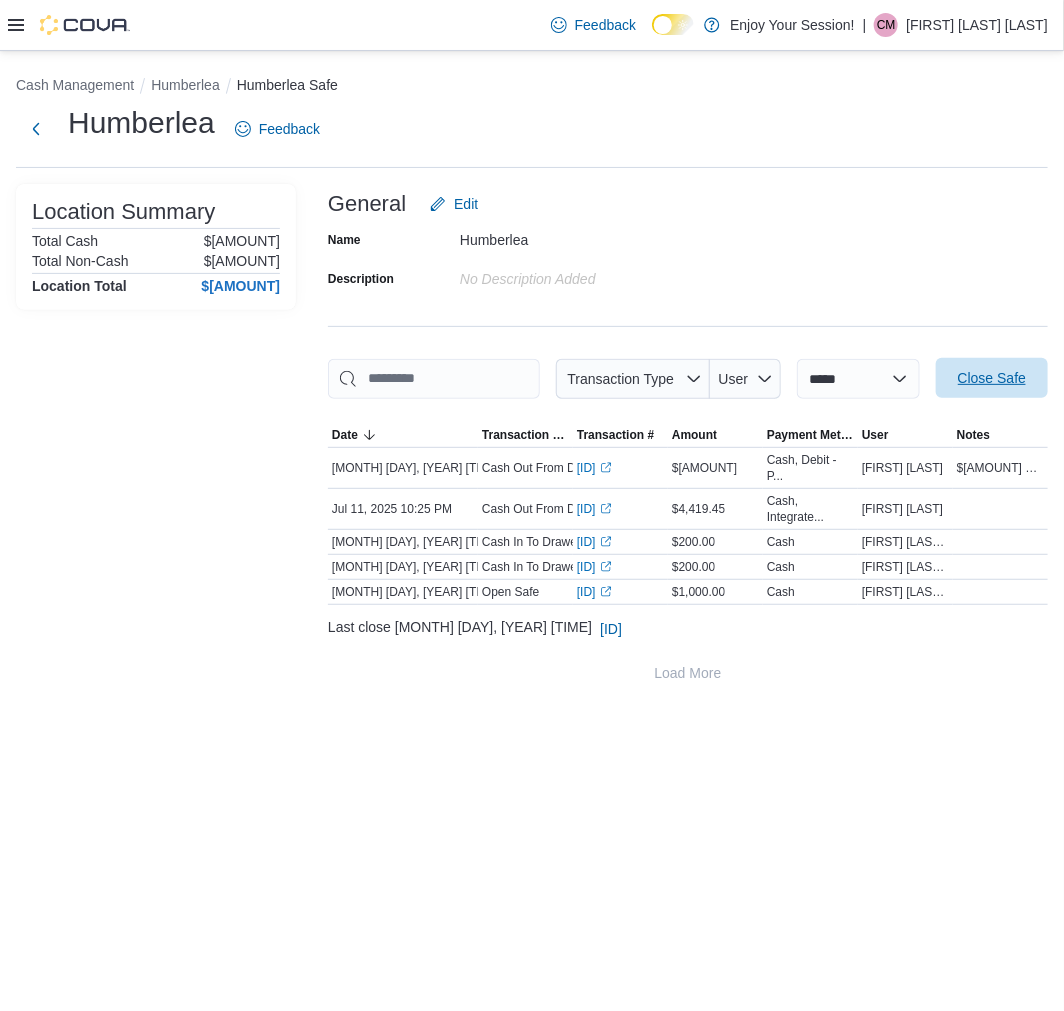 click on "Close Safe" at bounding box center (992, 378) 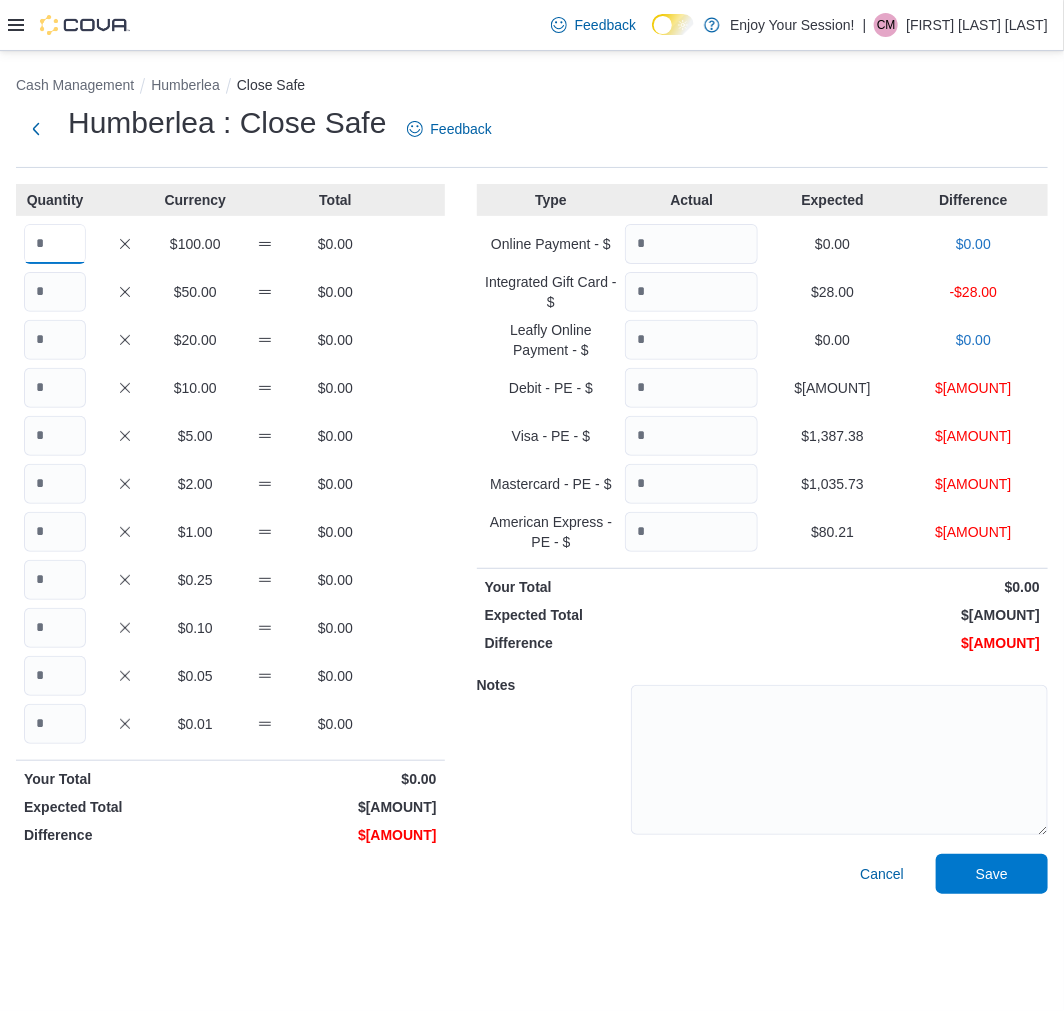 click at bounding box center [55, 244] 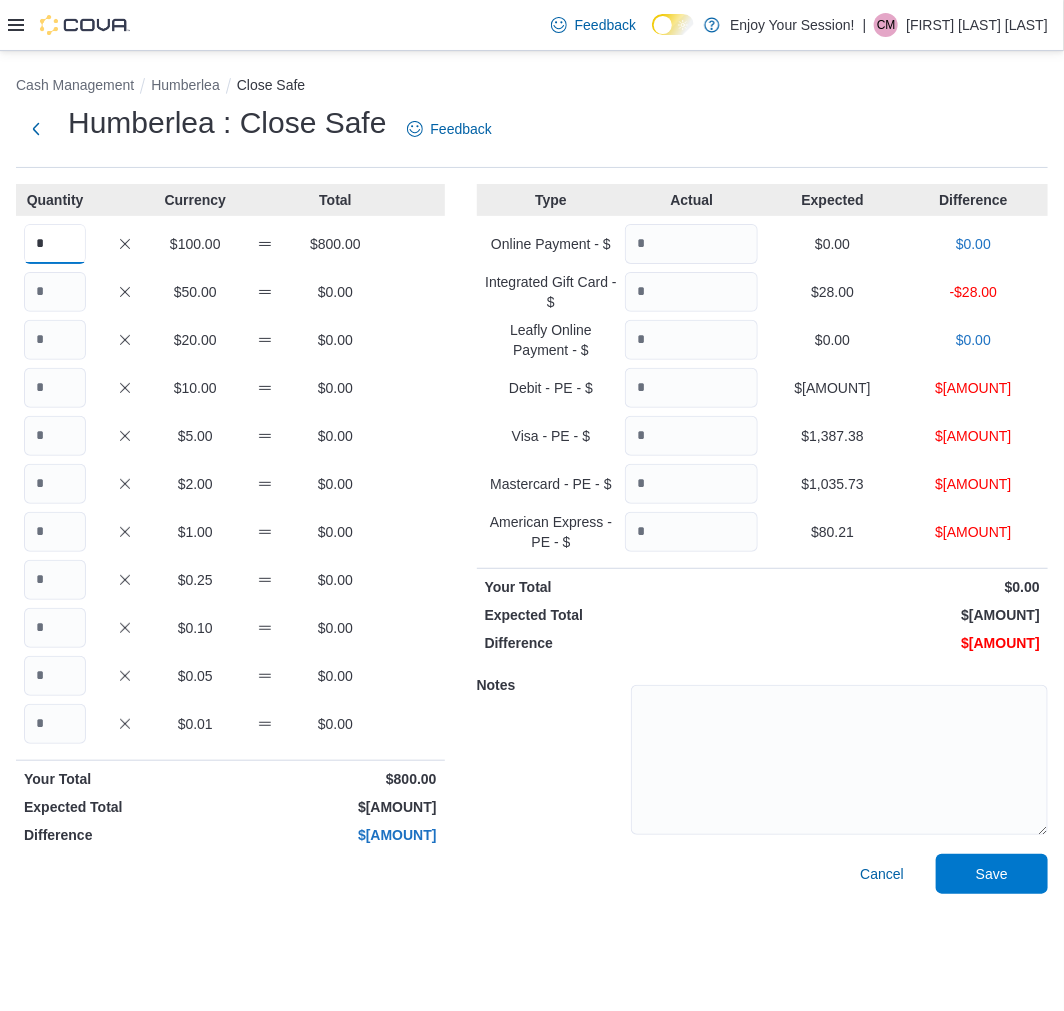 type on "*" 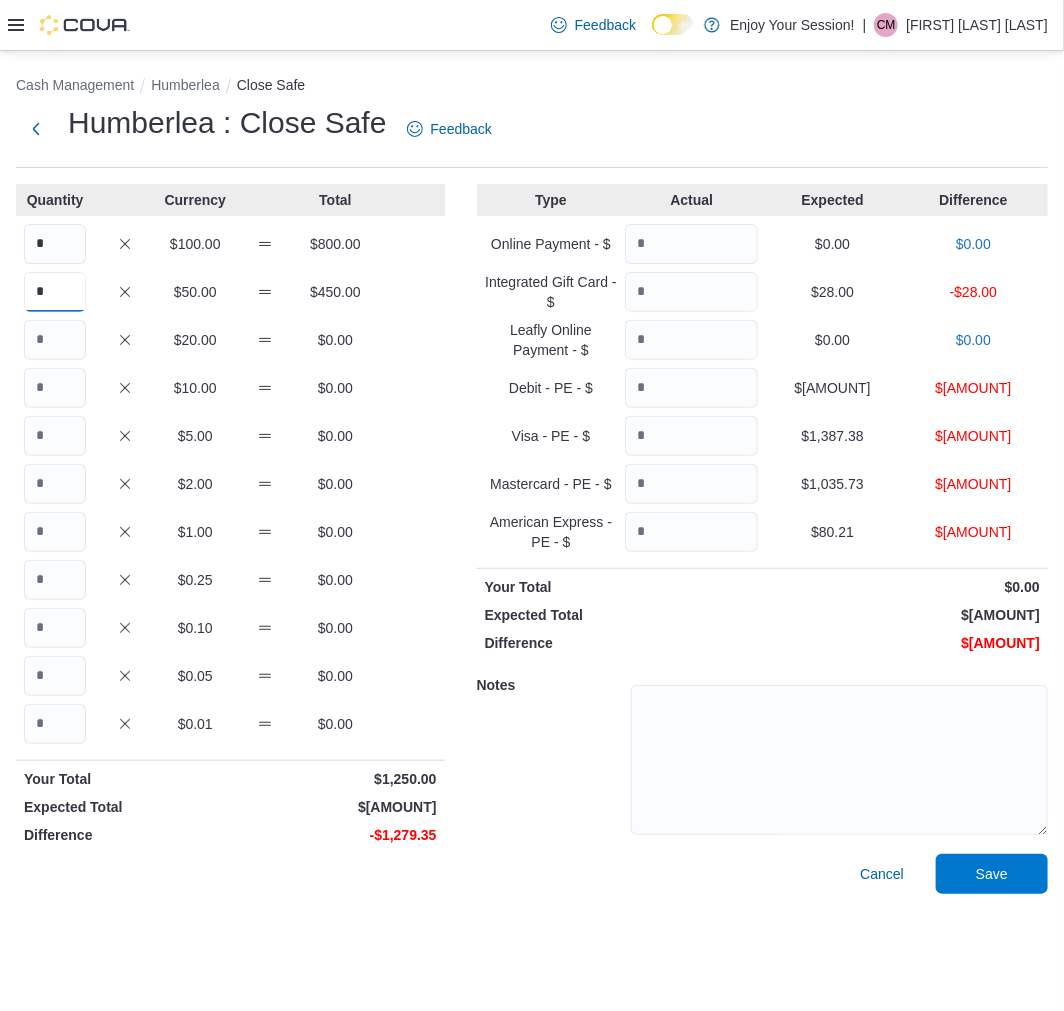 type on "*" 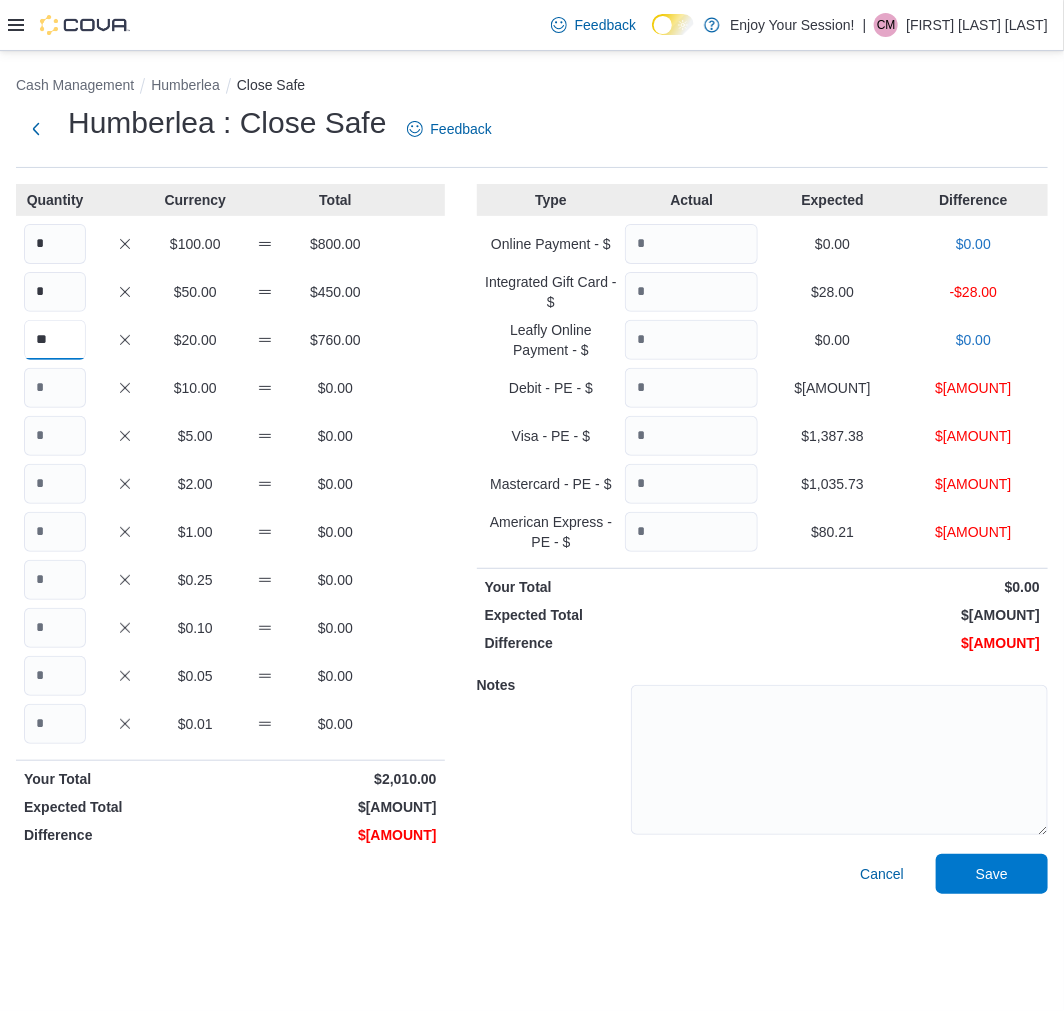 type on "**" 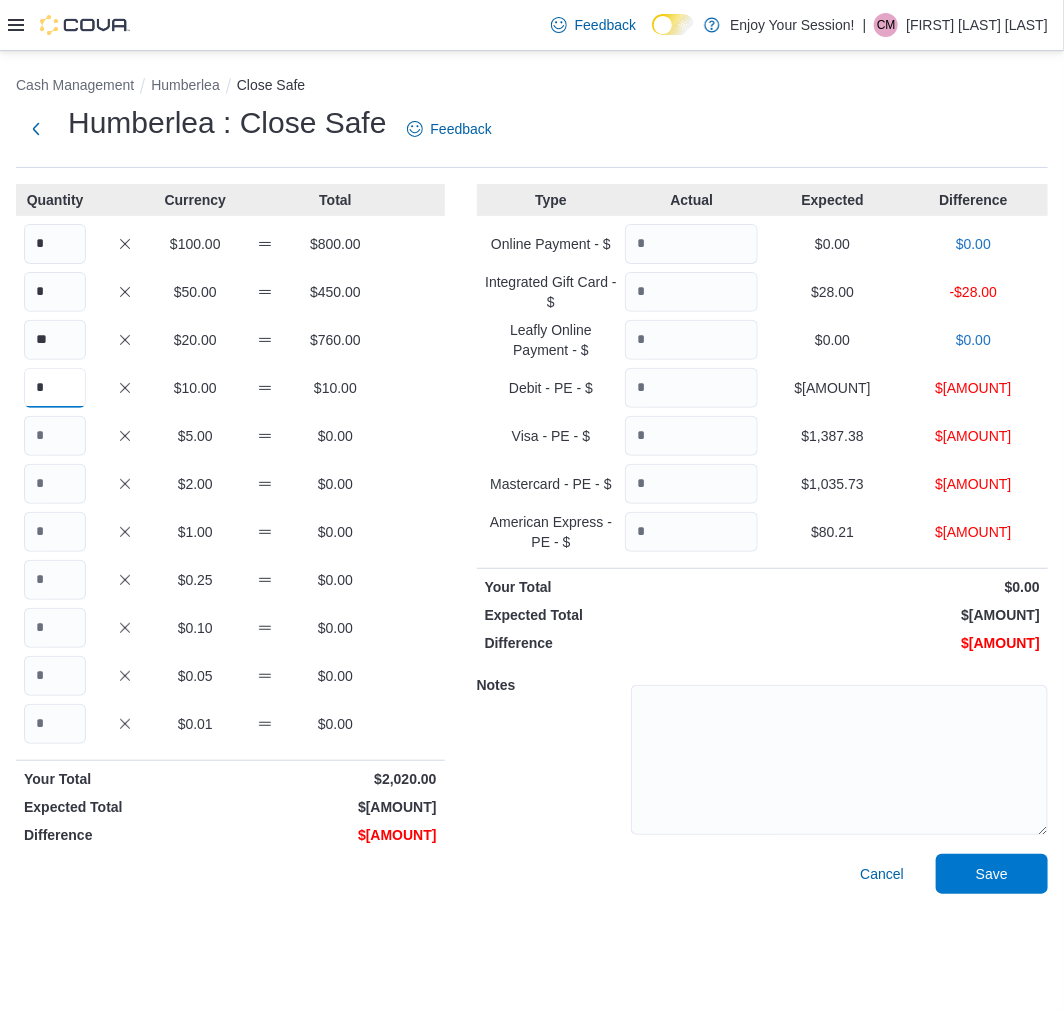 type on "*" 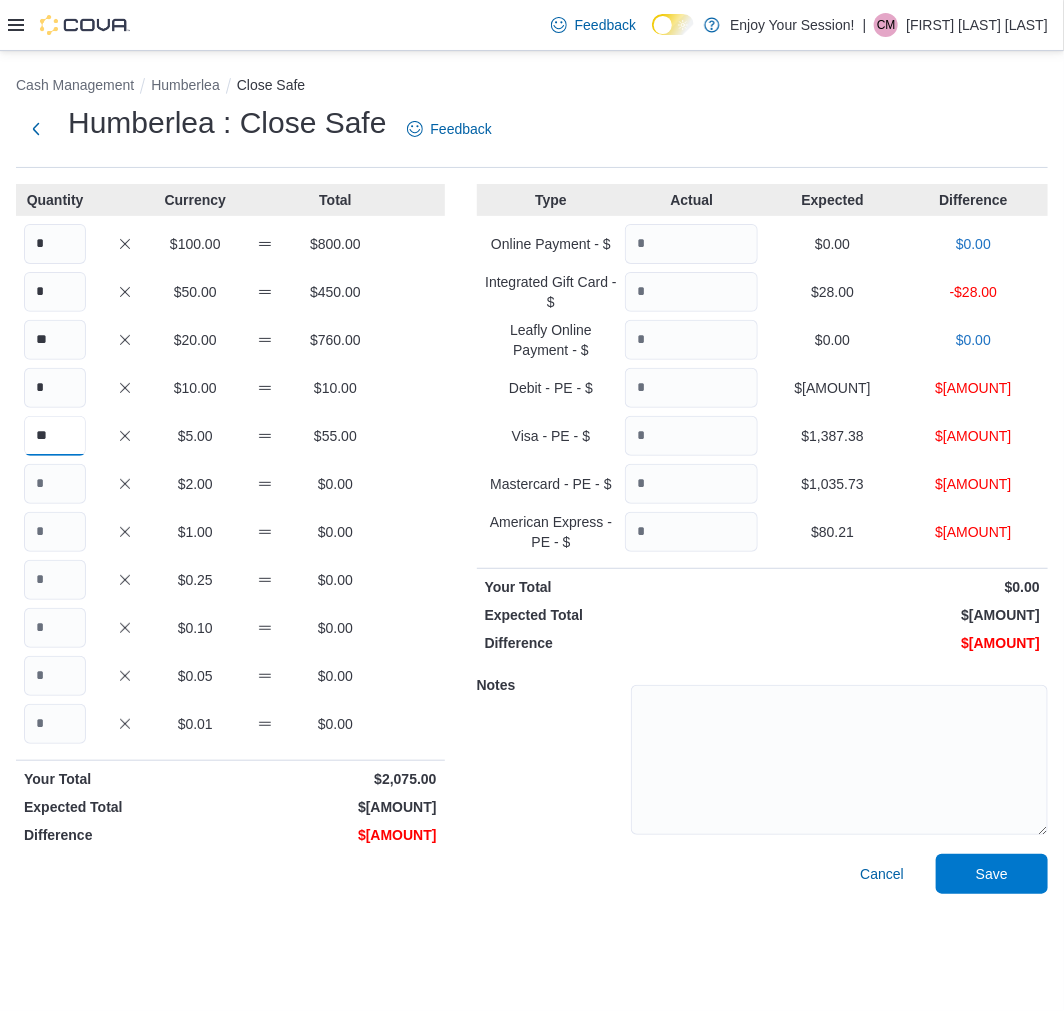 type on "**" 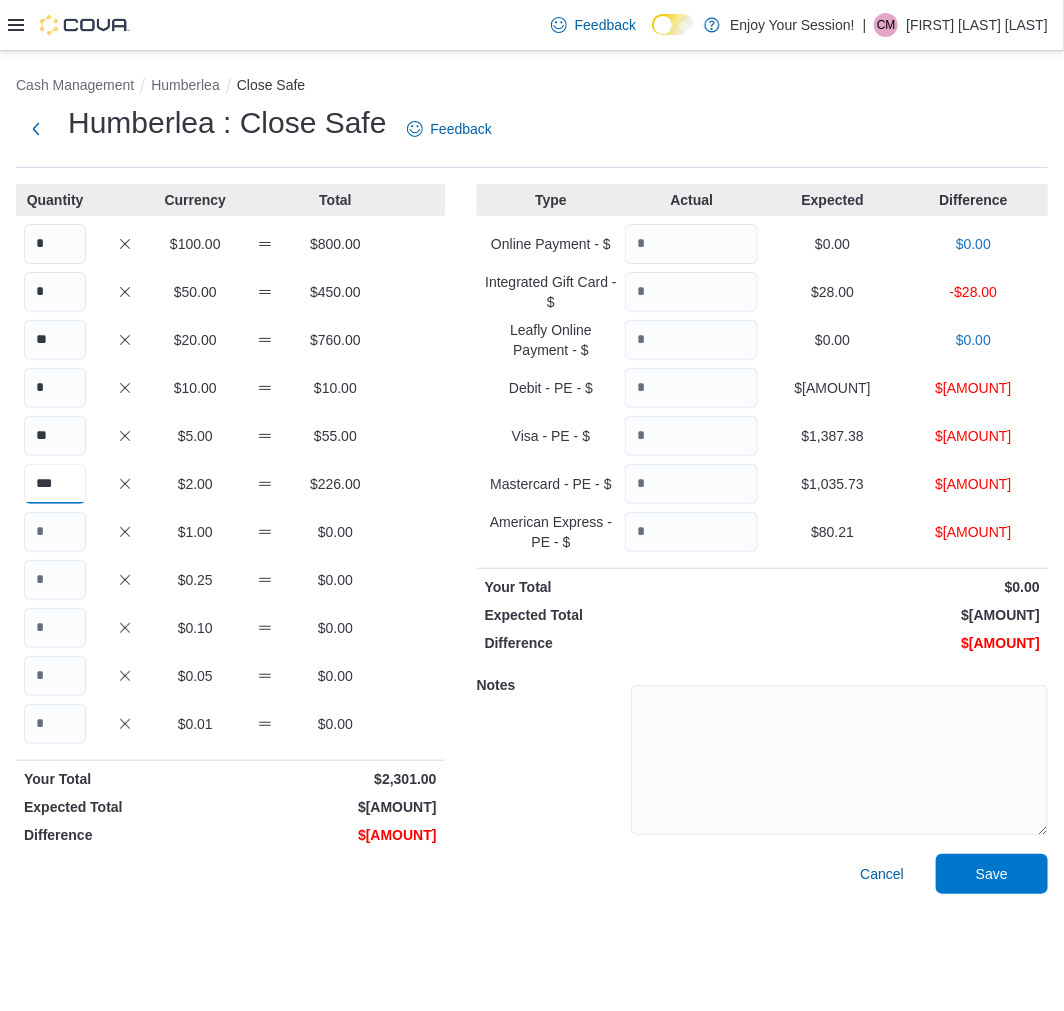 type on "***" 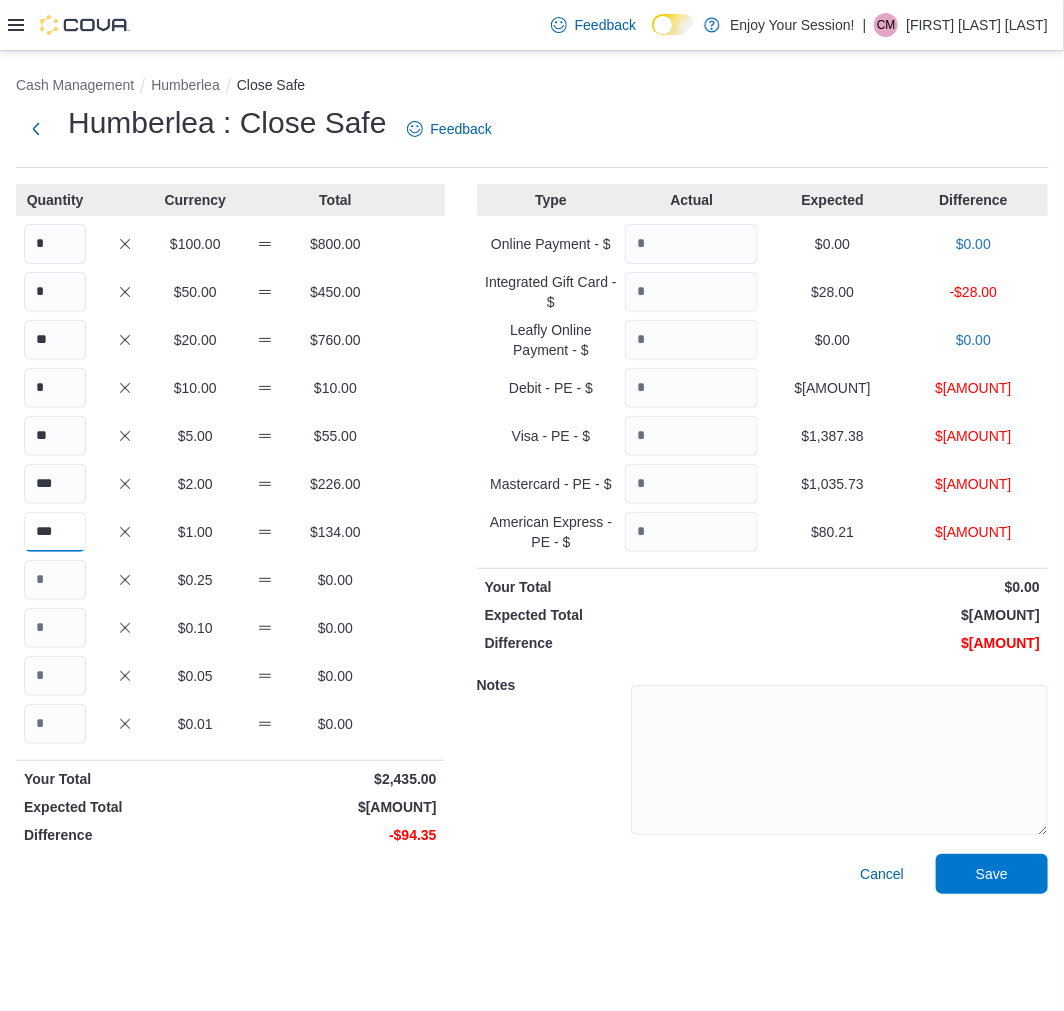type on "***" 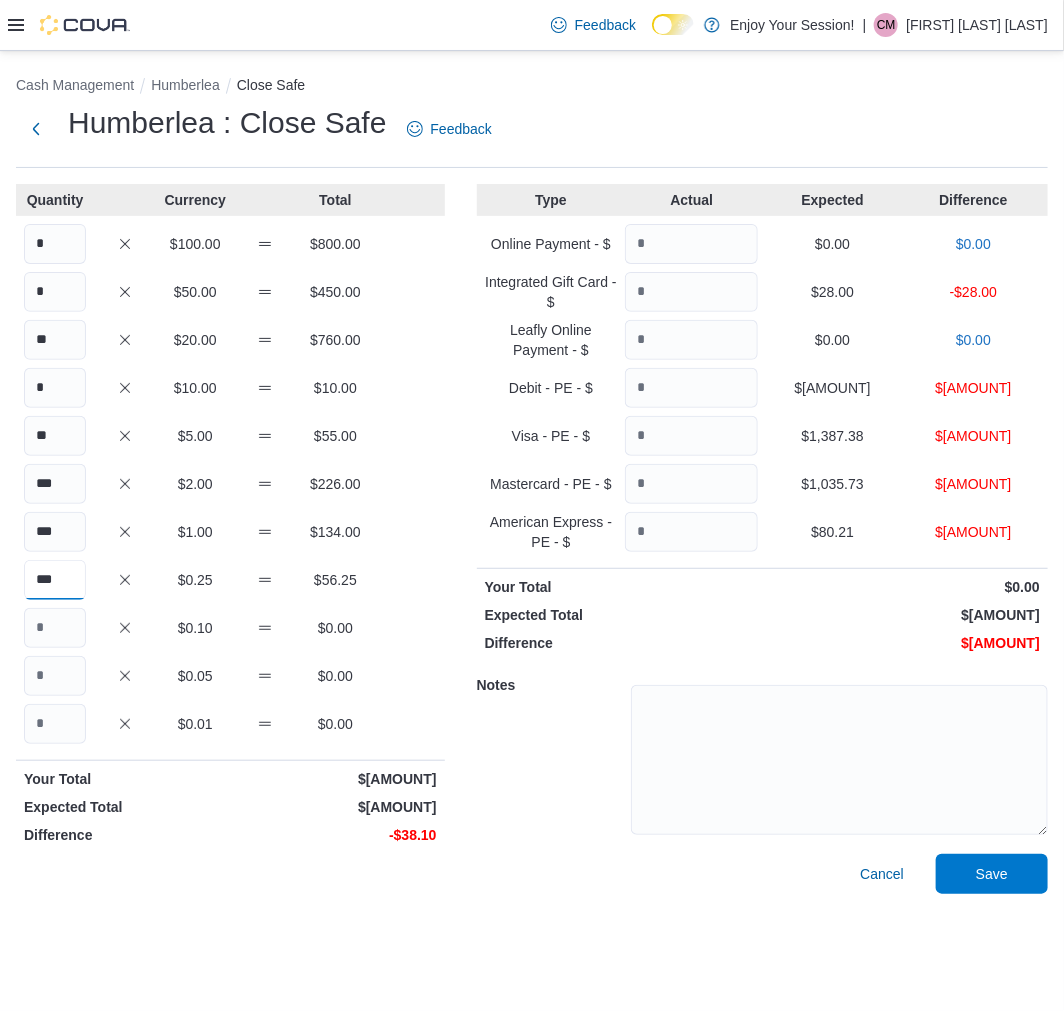 type on "***" 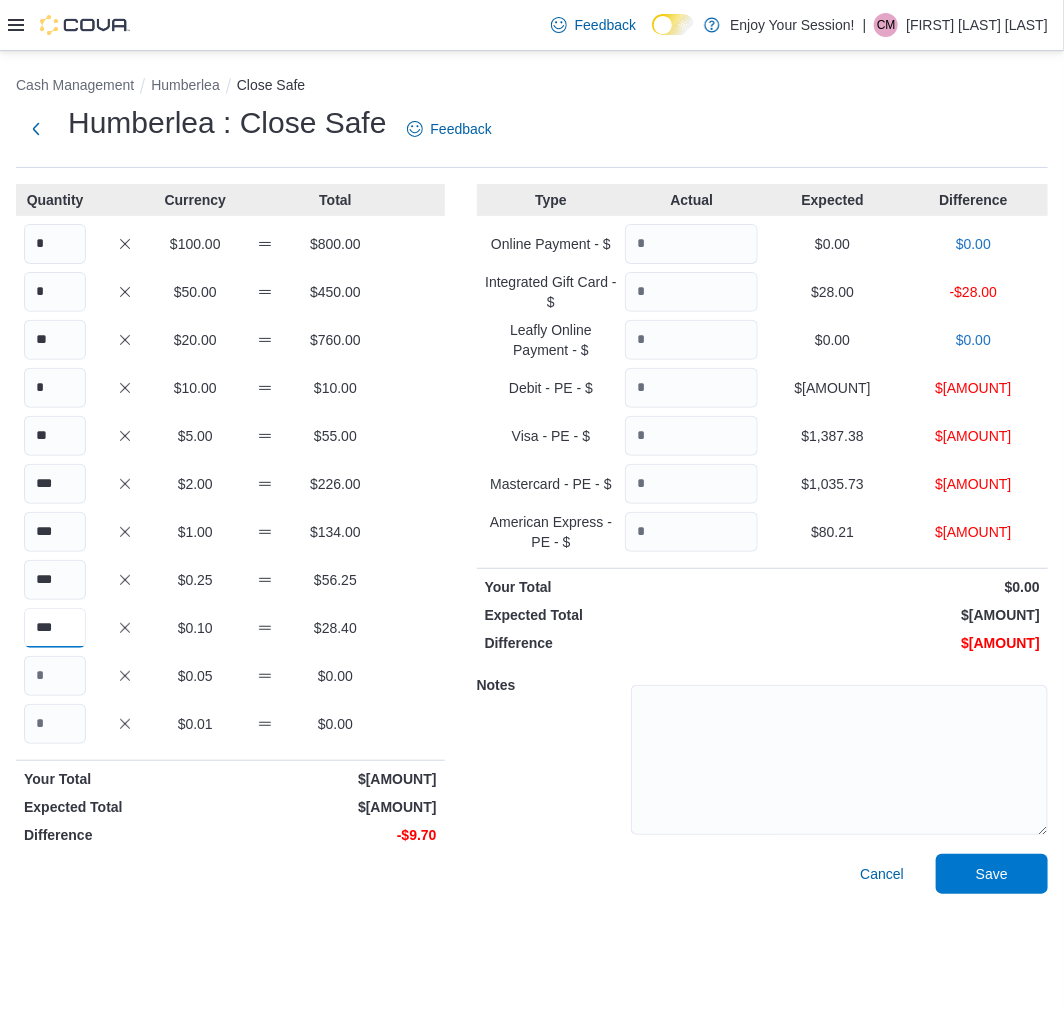 type on "***" 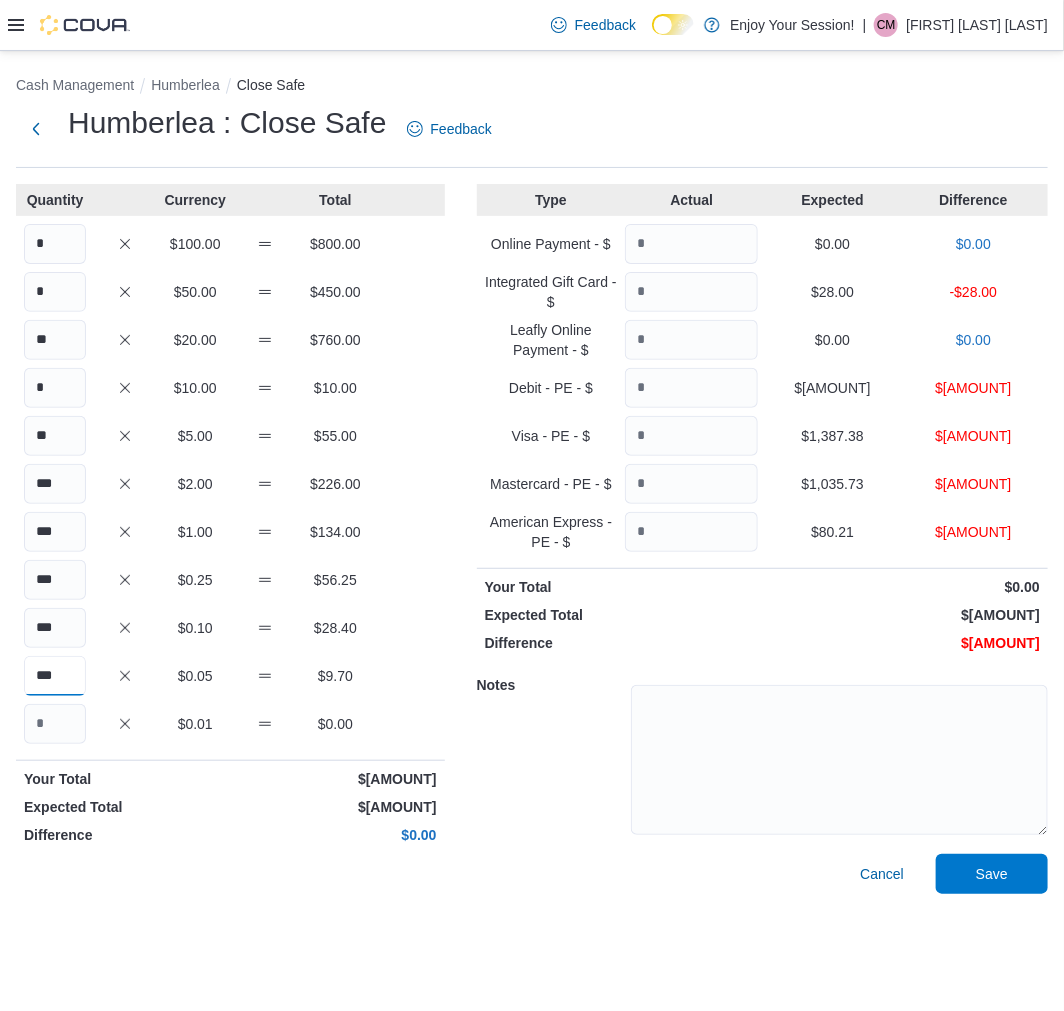 type on "***" 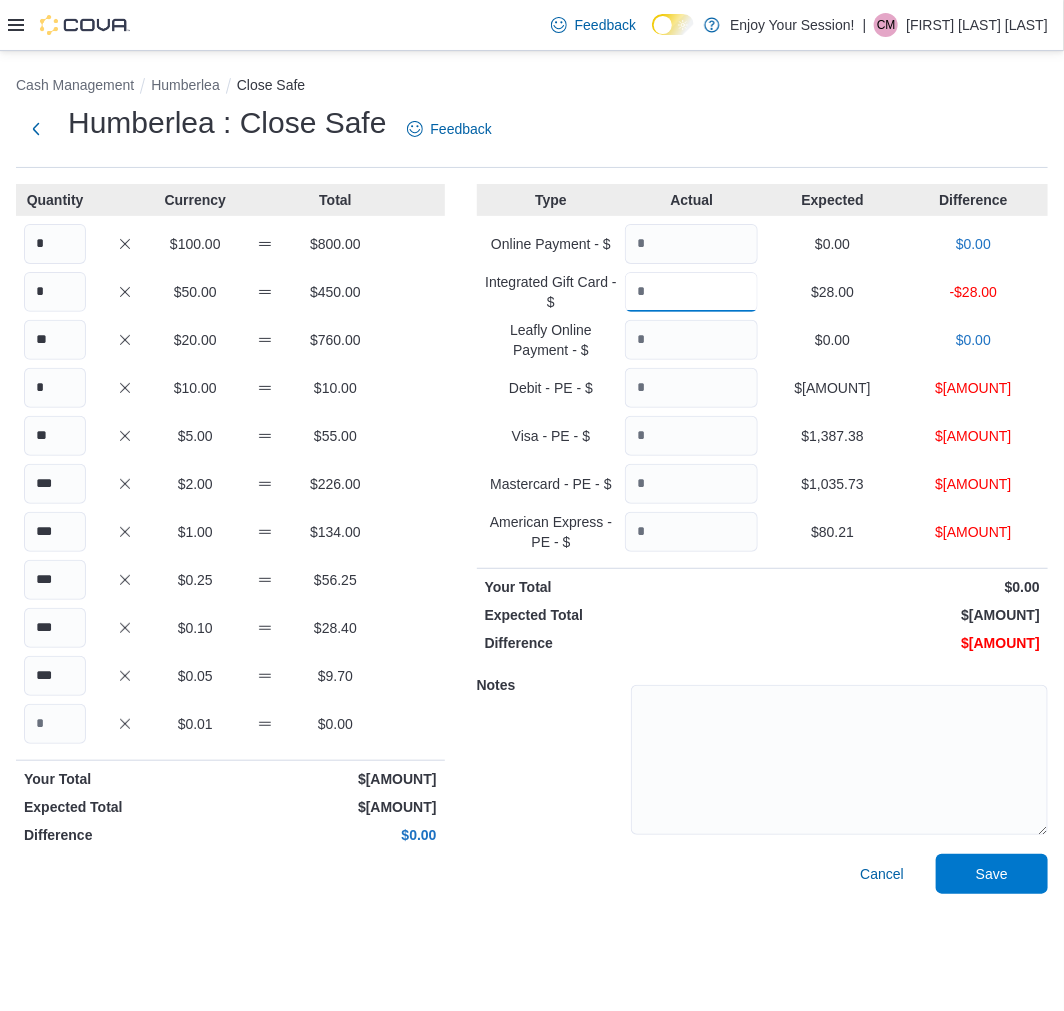 click at bounding box center [691, 292] 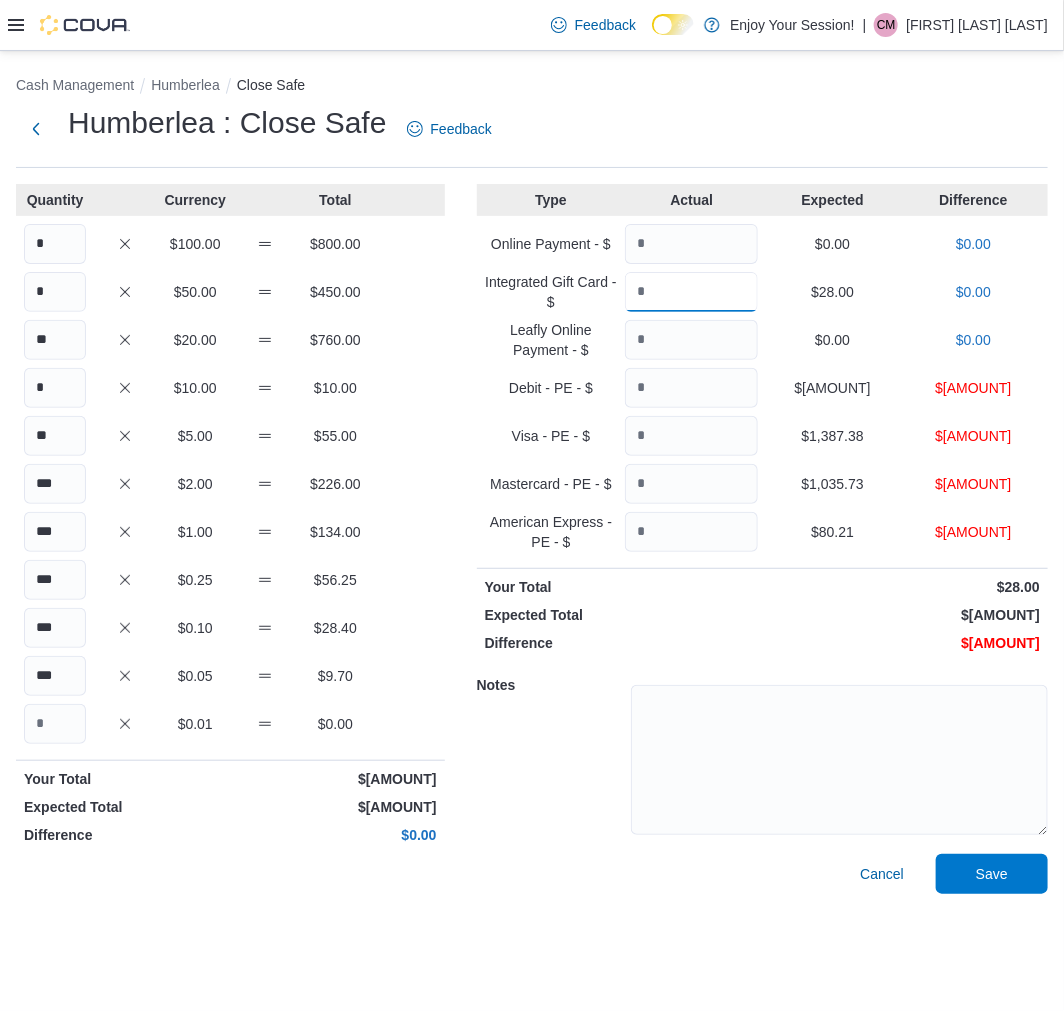 type on "**" 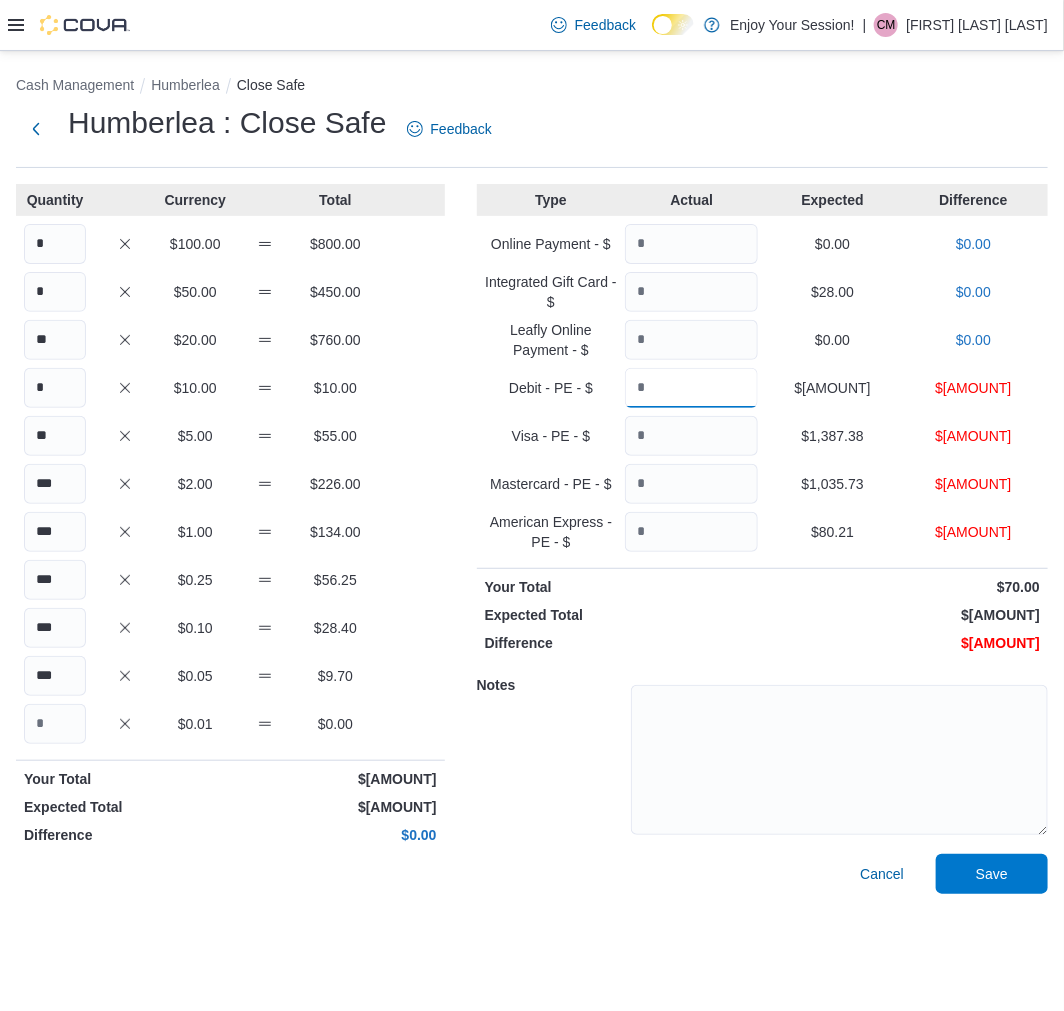type on "*" 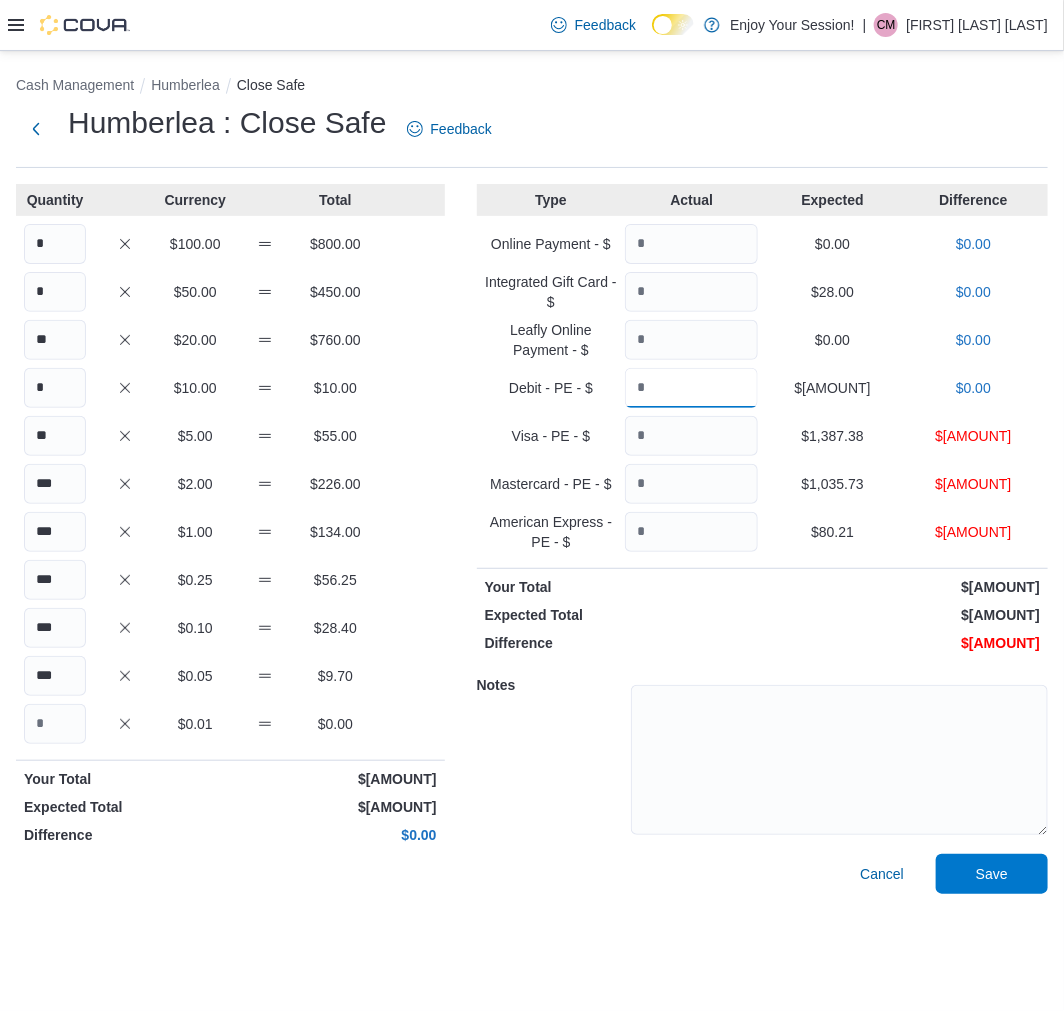 type on "*******" 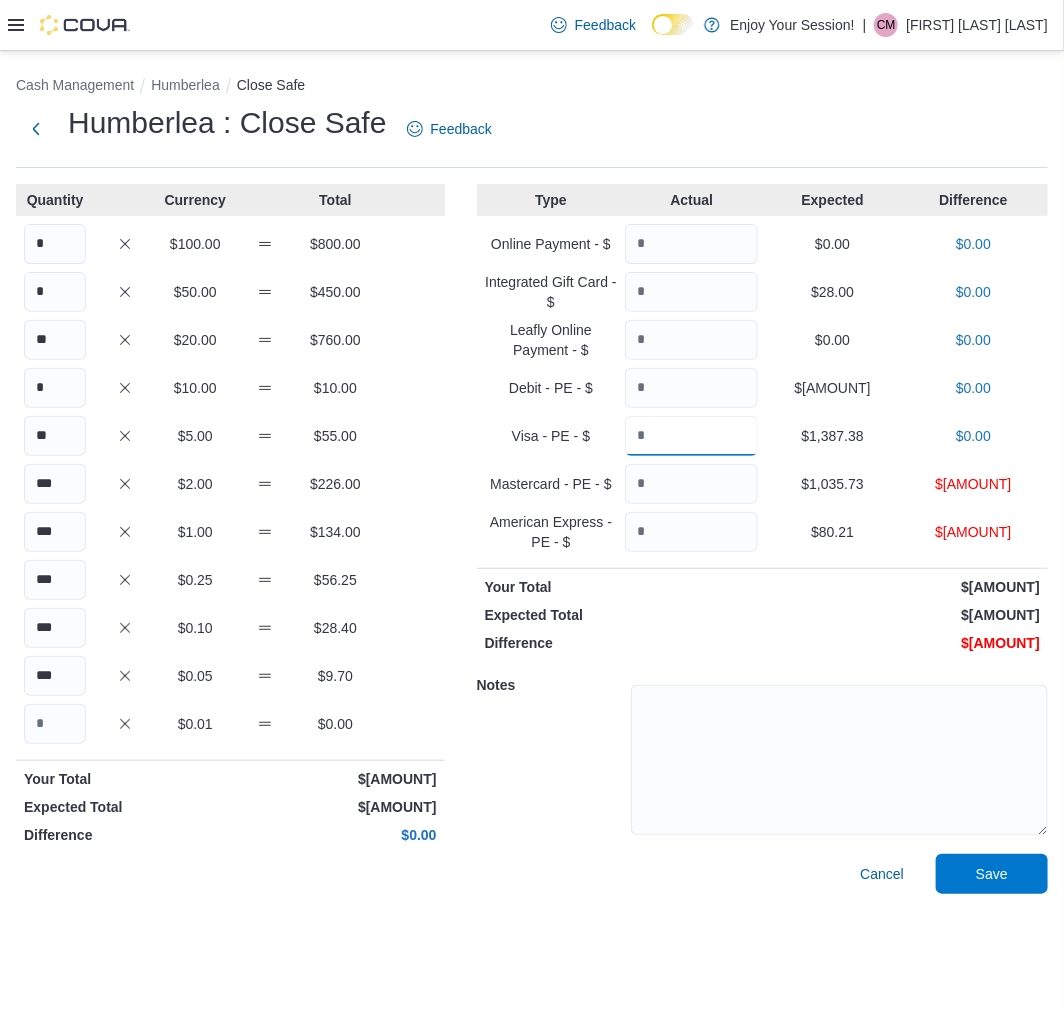 type on "*******" 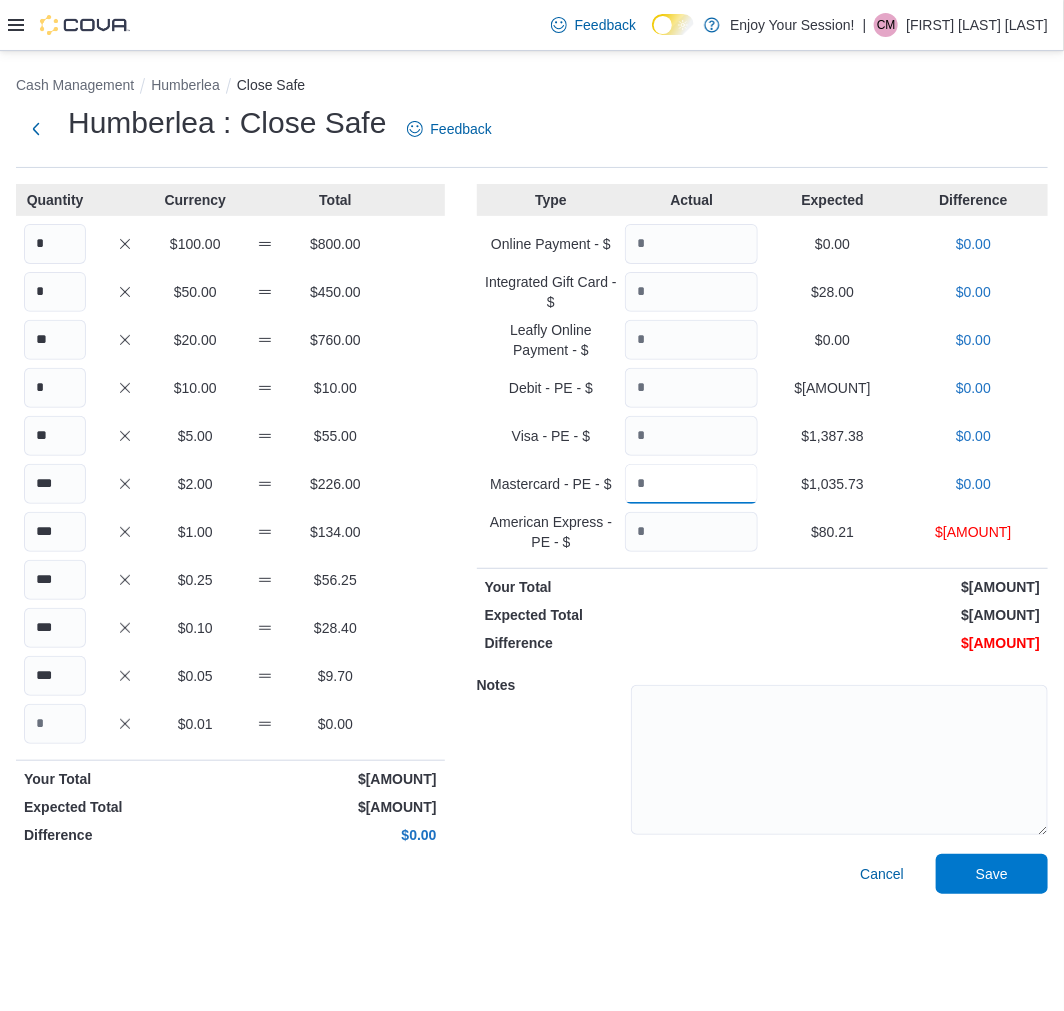 type on "*******" 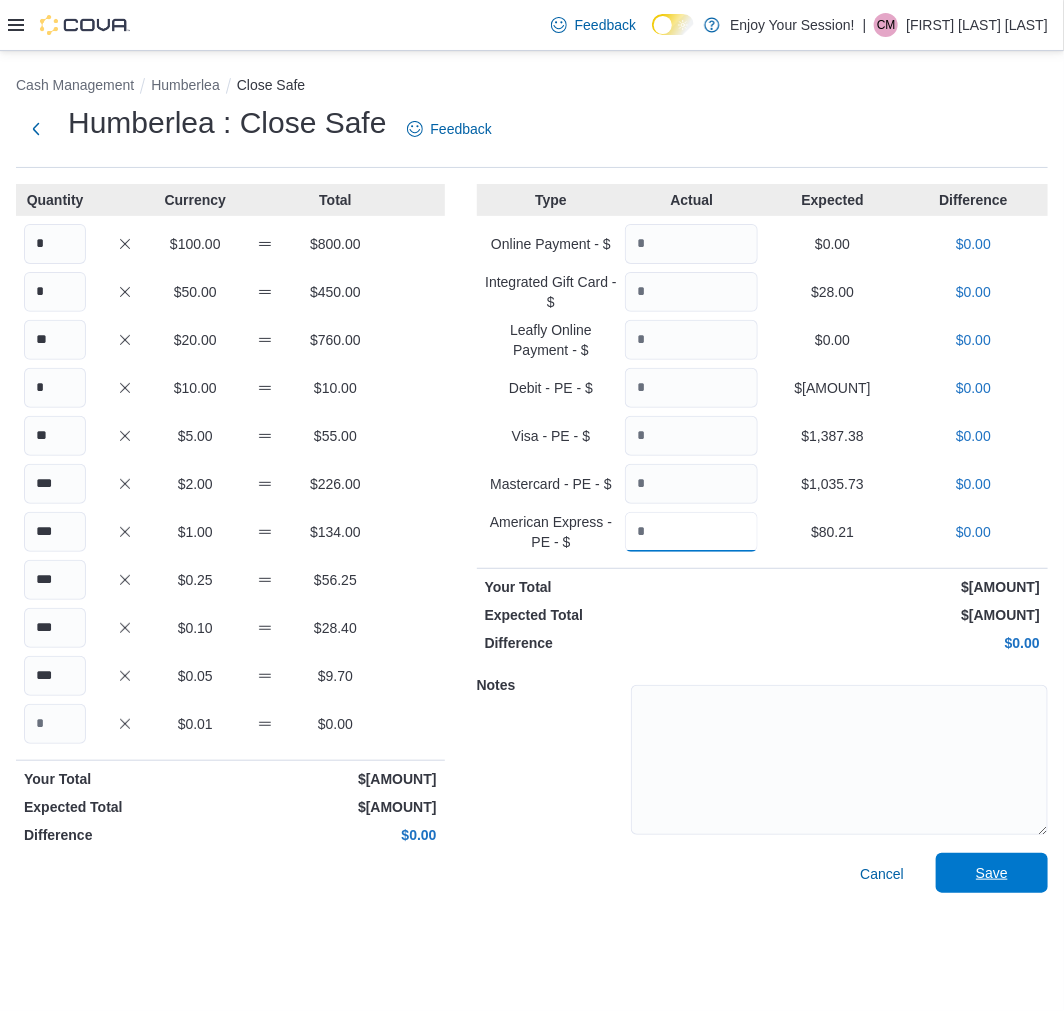 type on "*****" 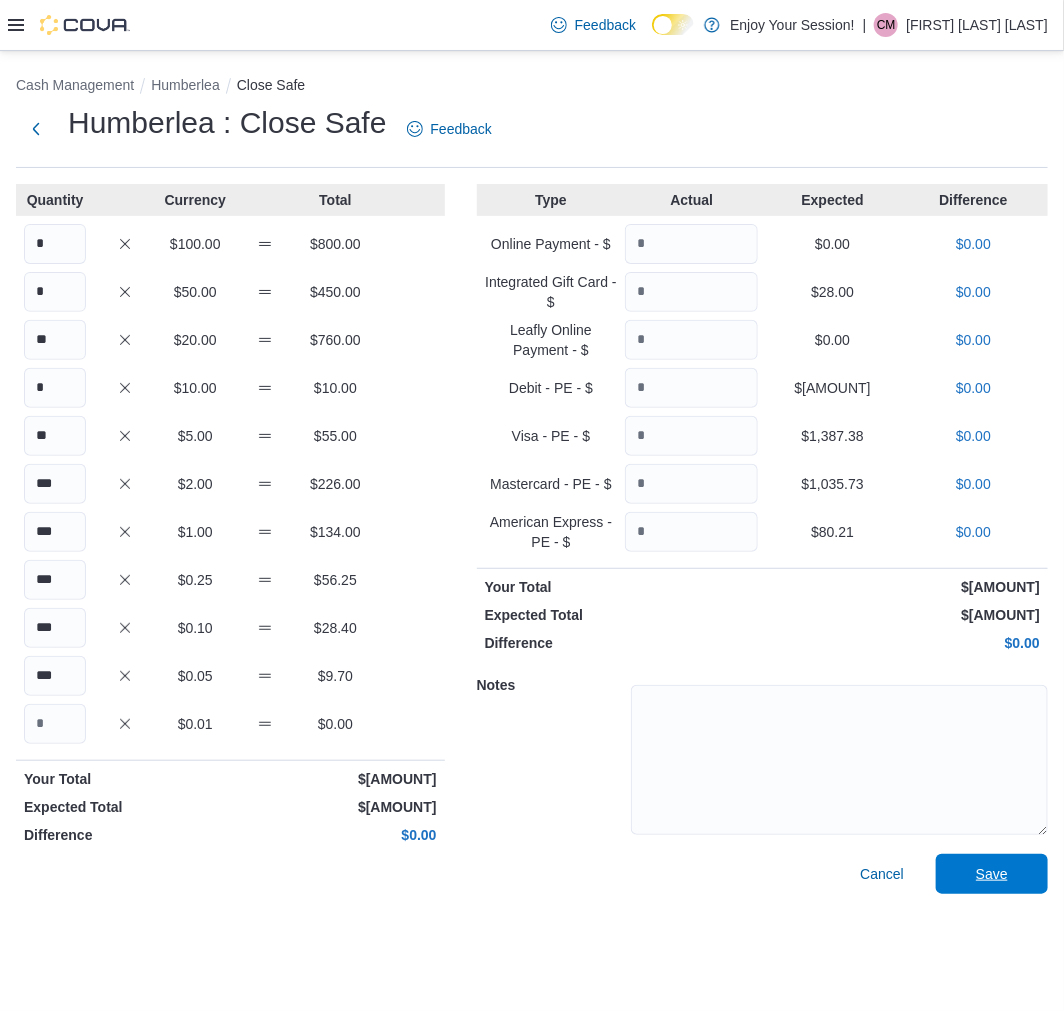 click on "Save" at bounding box center (992, 874) 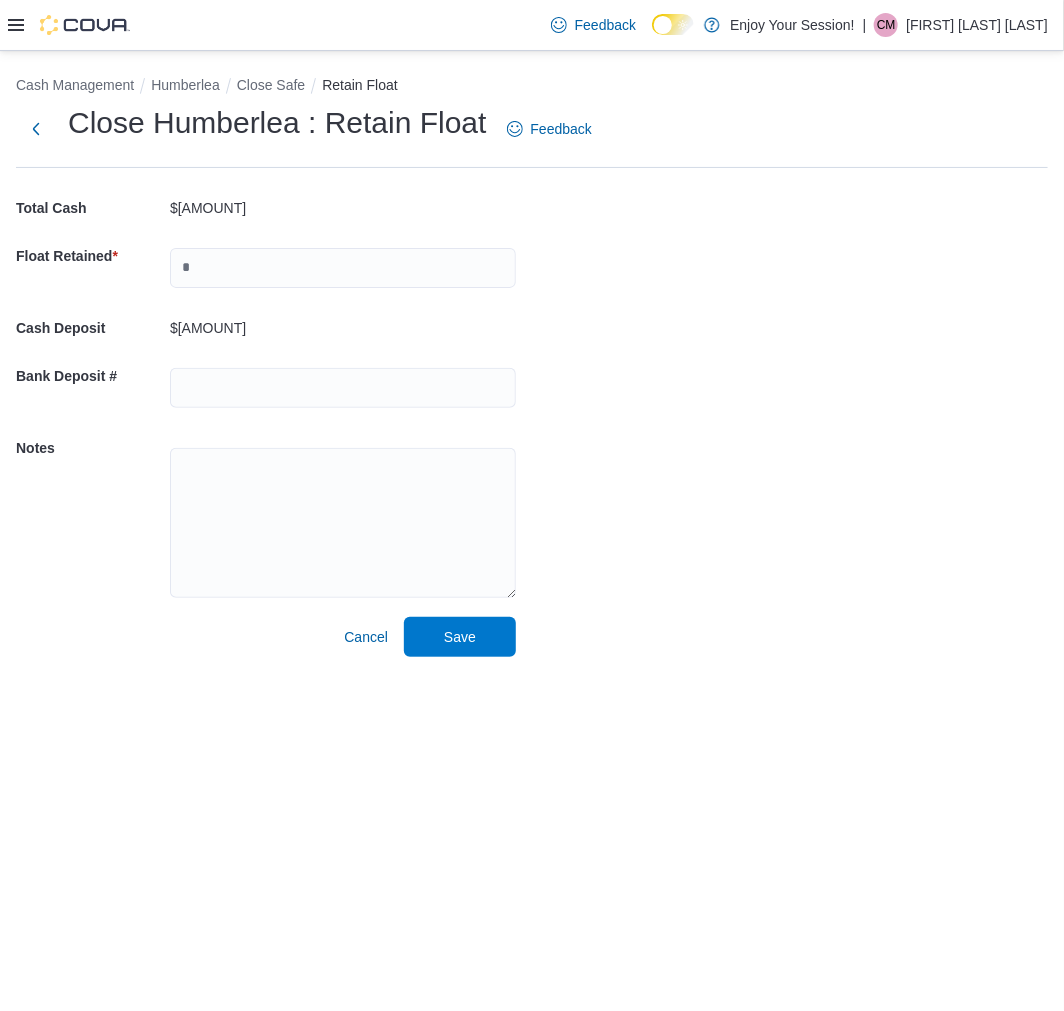 click at bounding box center (343, 388) 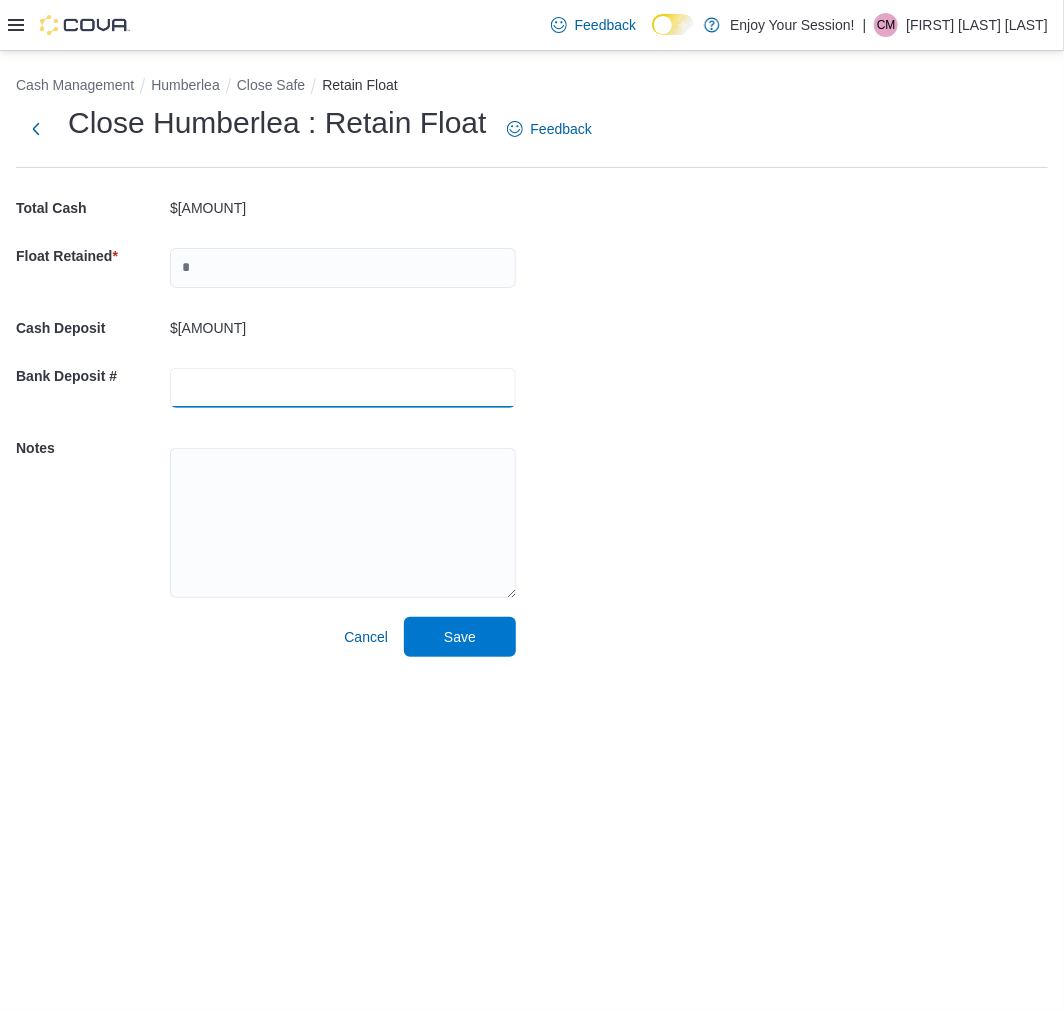 click at bounding box center [343, 388] 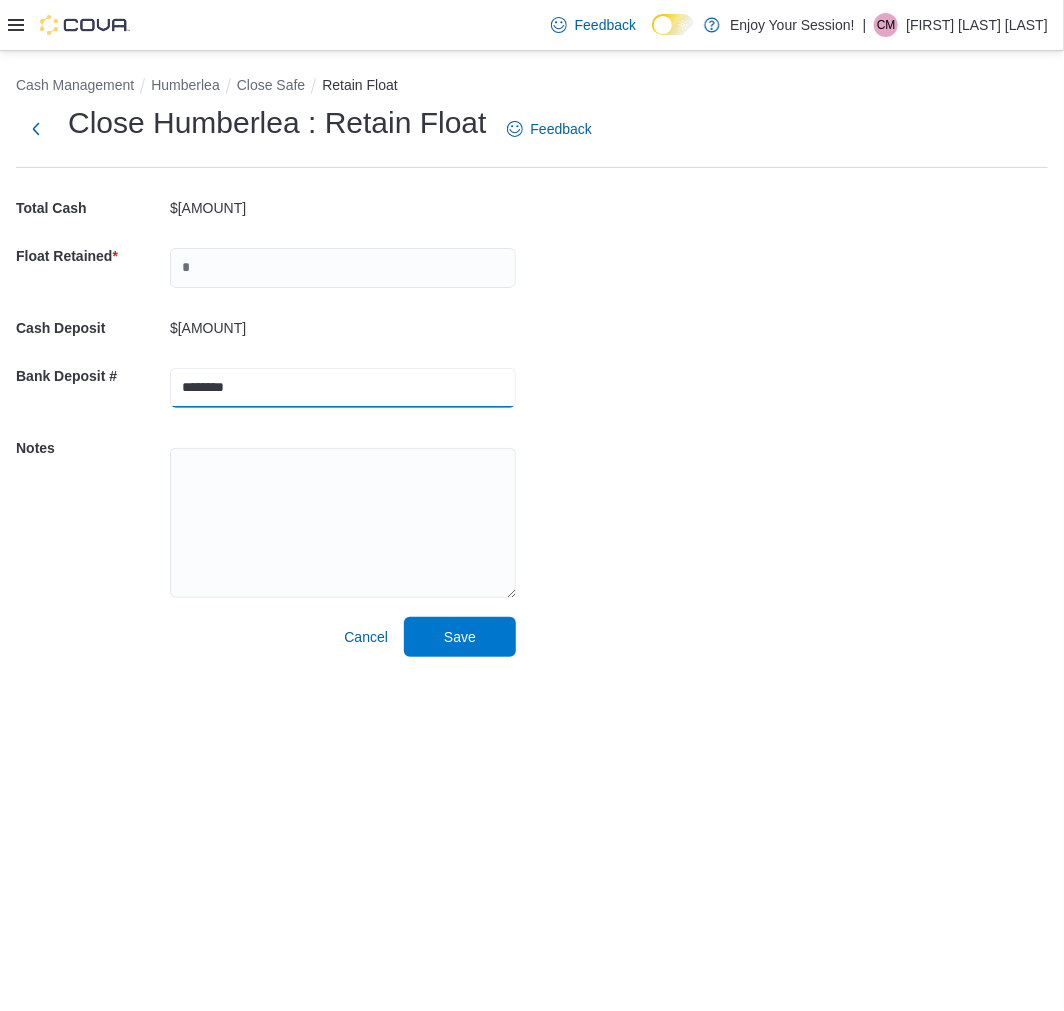 type on "********" 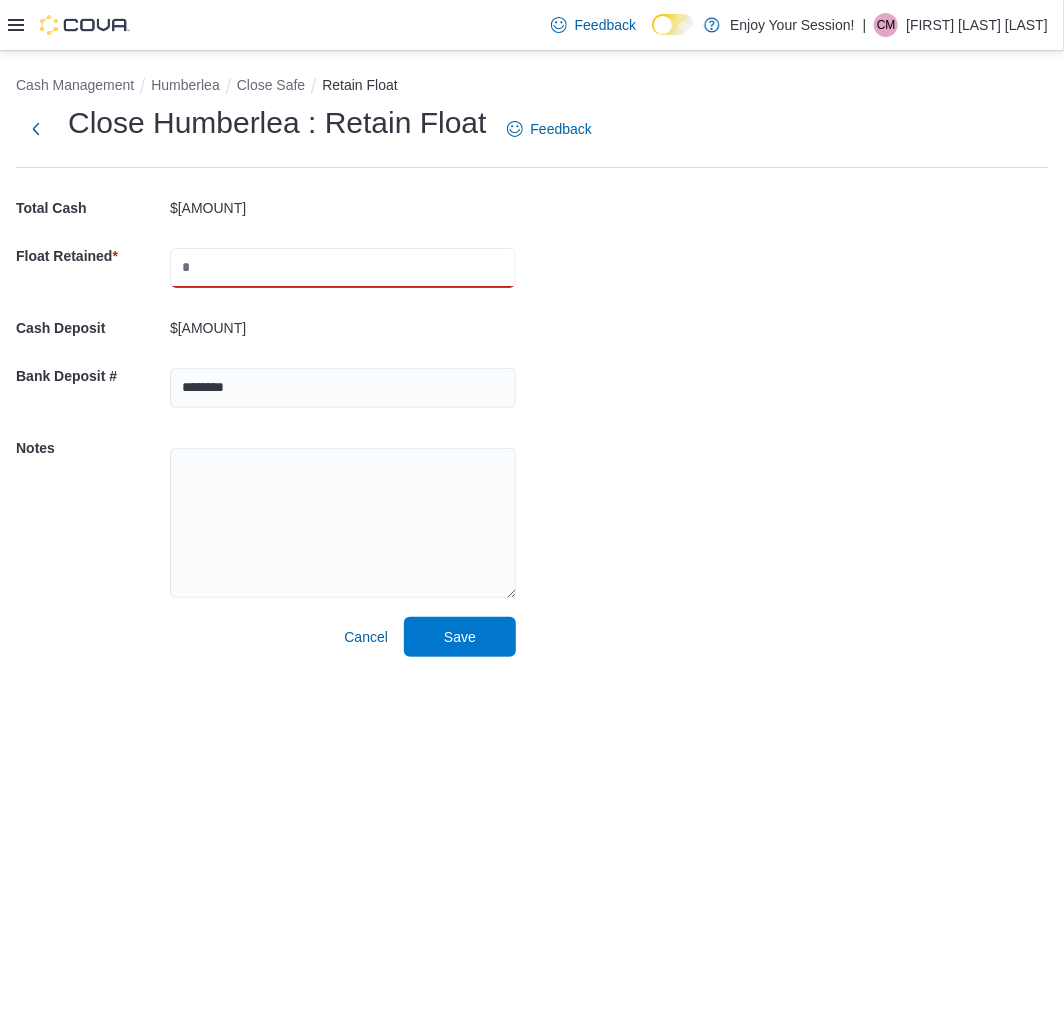 click at bounding box center (343, 268) 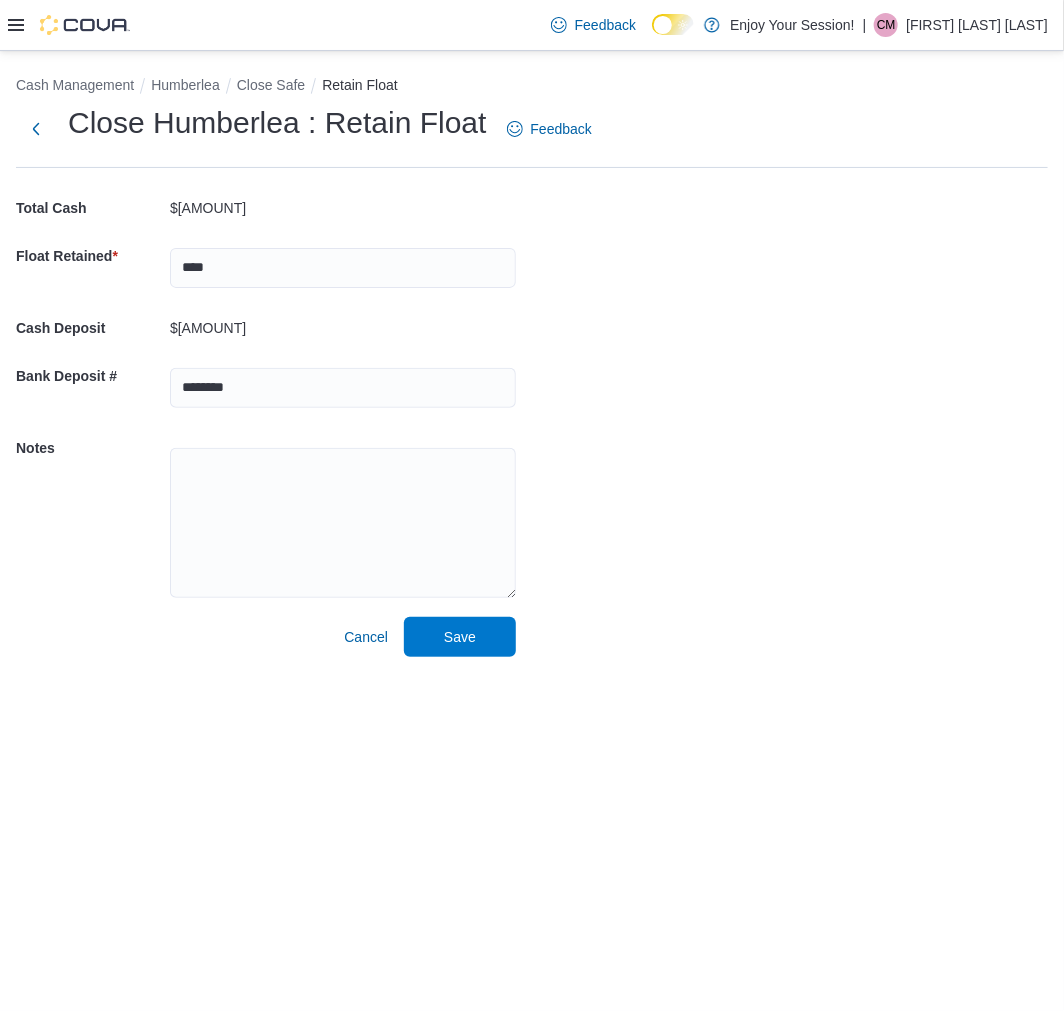 click on "Cash Management [LOCATION] Close Safe Retain Float Close [LOCATION] : Retain Float Feedback   Total Cash $[AMOUNT] Float Retained  * **** Cash Deposit $[AMOUNT] Bank Deposit # ******** Notes Cancel Save" at bounding box center [532, 362] 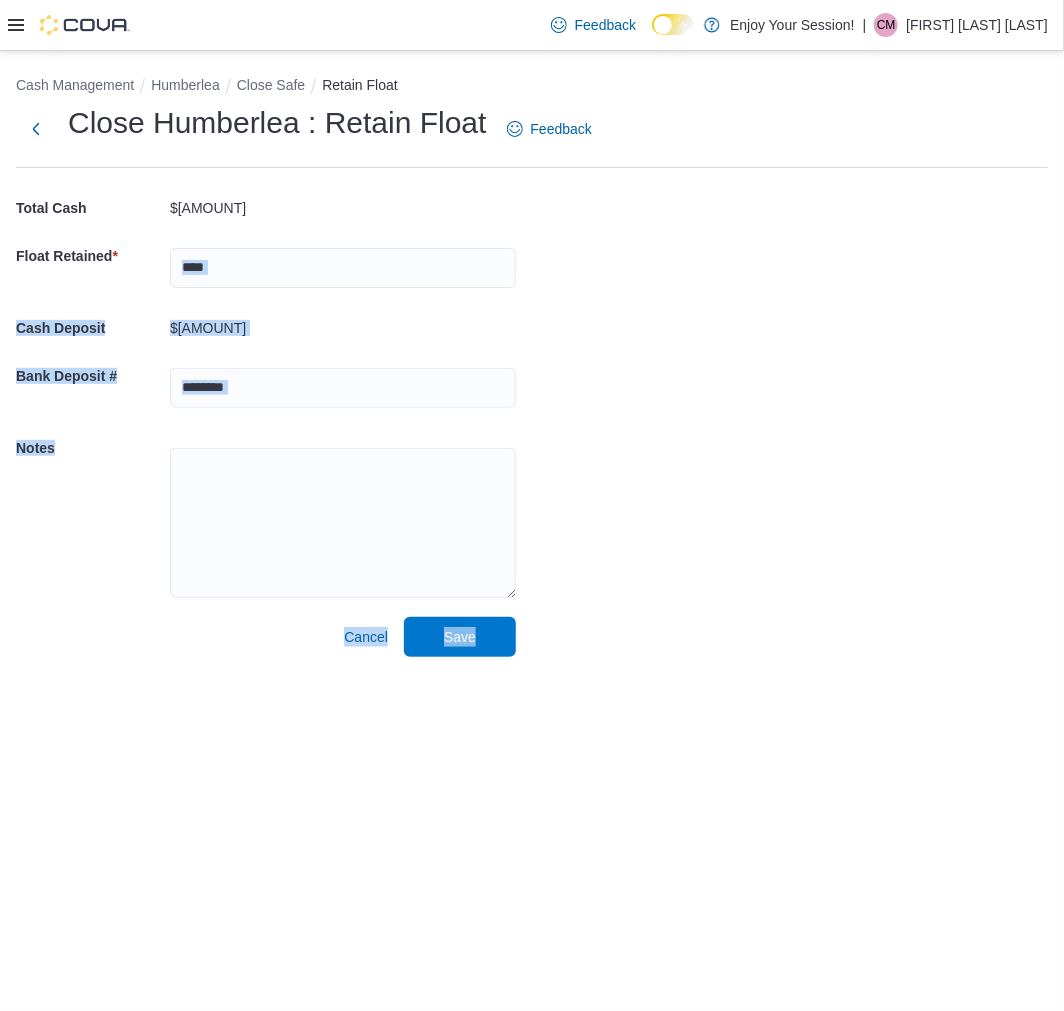 click on "Feedback Dark Mode Enjoy Your Session! | CM [INITIALS] [LAST] [LAST] Cash Management [LOCATION] Close Safe Retain Float Close [LOCATION] : Retain Float Feedback   Total Cash $[AMOUNT] Float Retained  * **** Cash Deposit $[AMOUNT] Bank Deposit # ******** Notes Cancel Save" at bounding box center [532, 505] 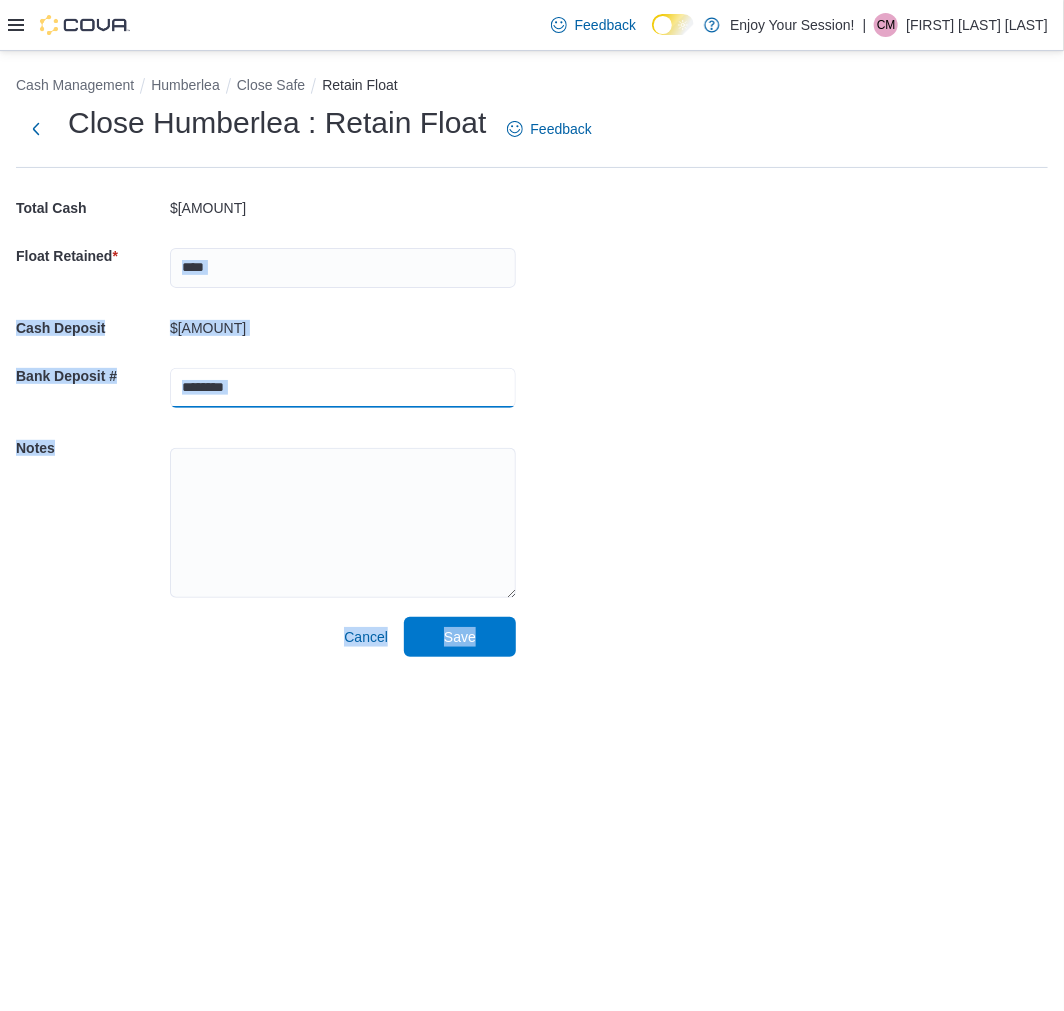 click on "********" at bounding box center [343, 388] 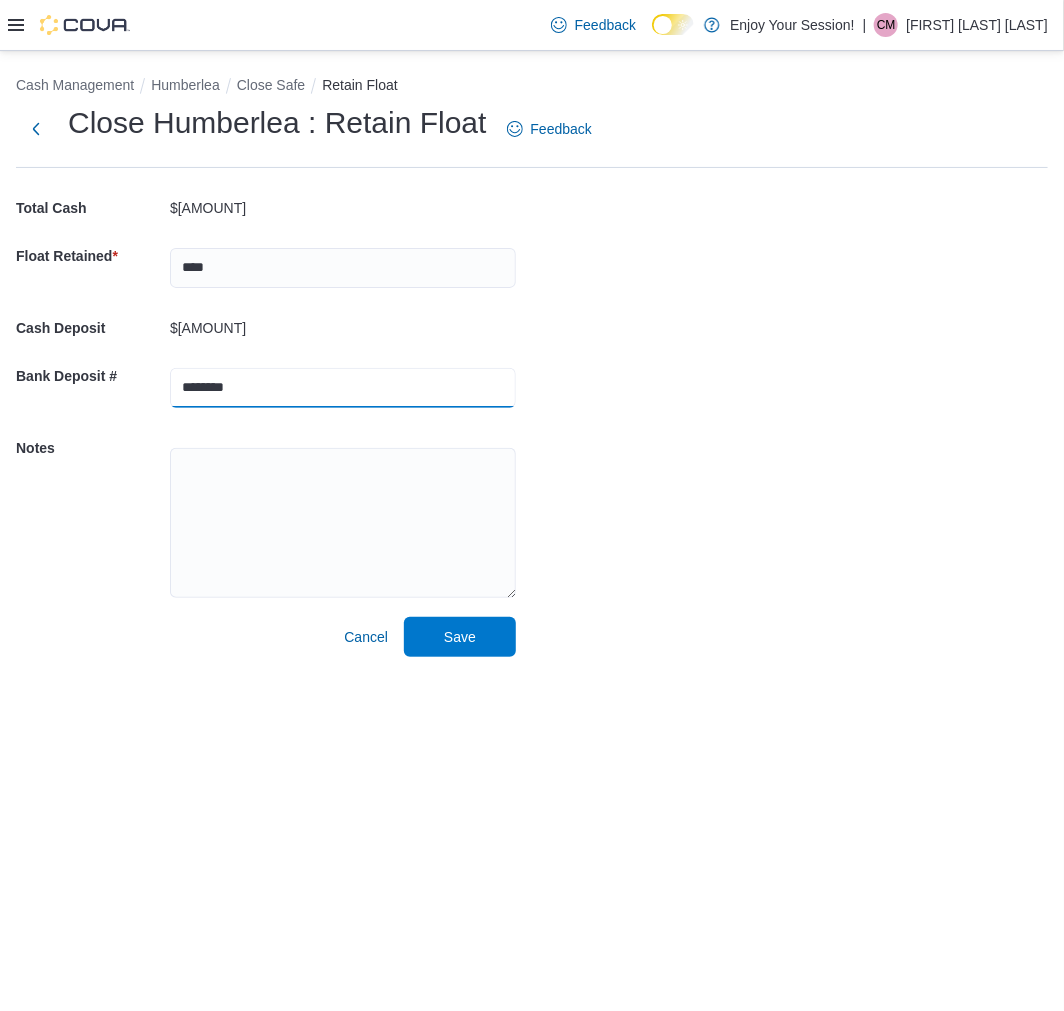 click on "********" at bounding box center (343, 388) 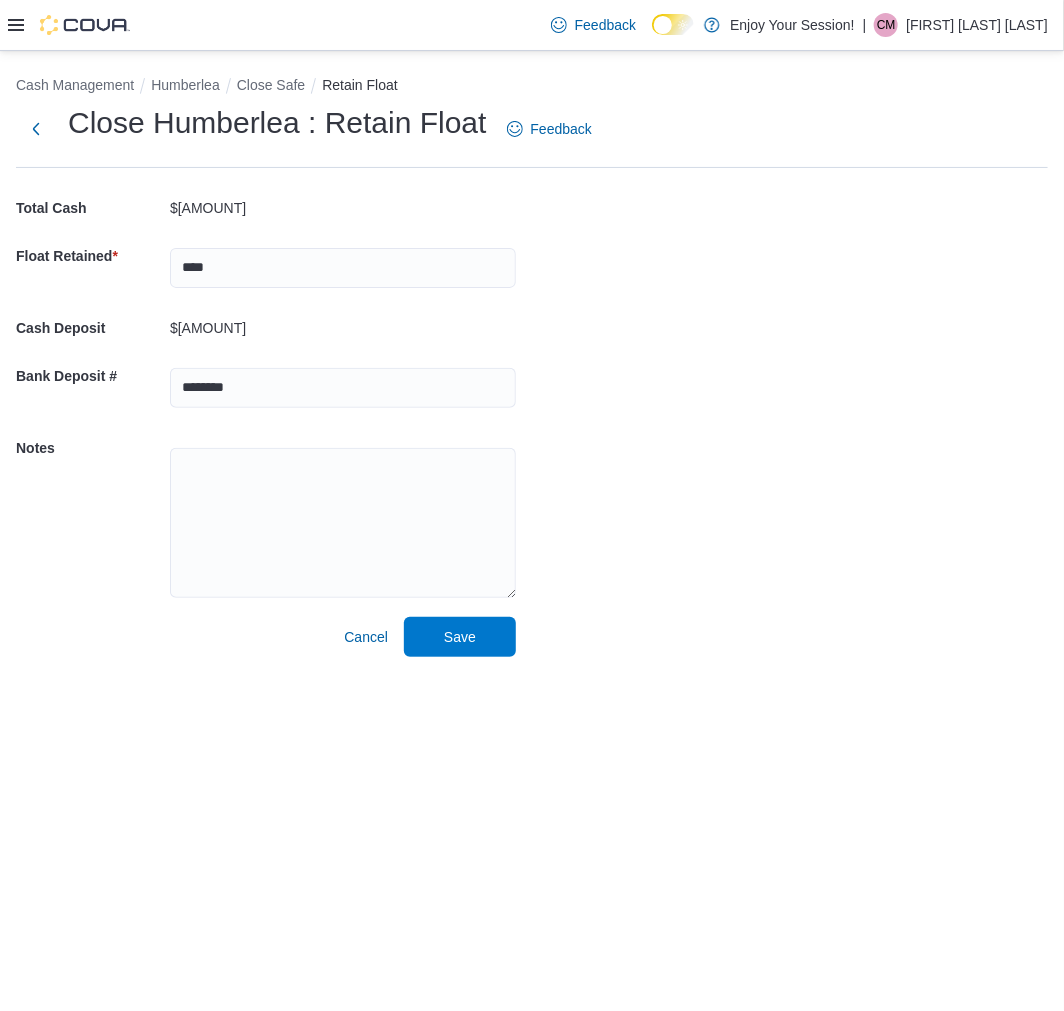 click on "Cash Management [LOCATION] Close Safe Retain Float Close [LOCATION] : Retain Float Feedback   Total Cash $[AMOUNT] Float Retained  * **** Cash Deposit $[AMOUNT] Bank Deposit # ******** Notes Cancel Save" at bounding box center [532, 362] 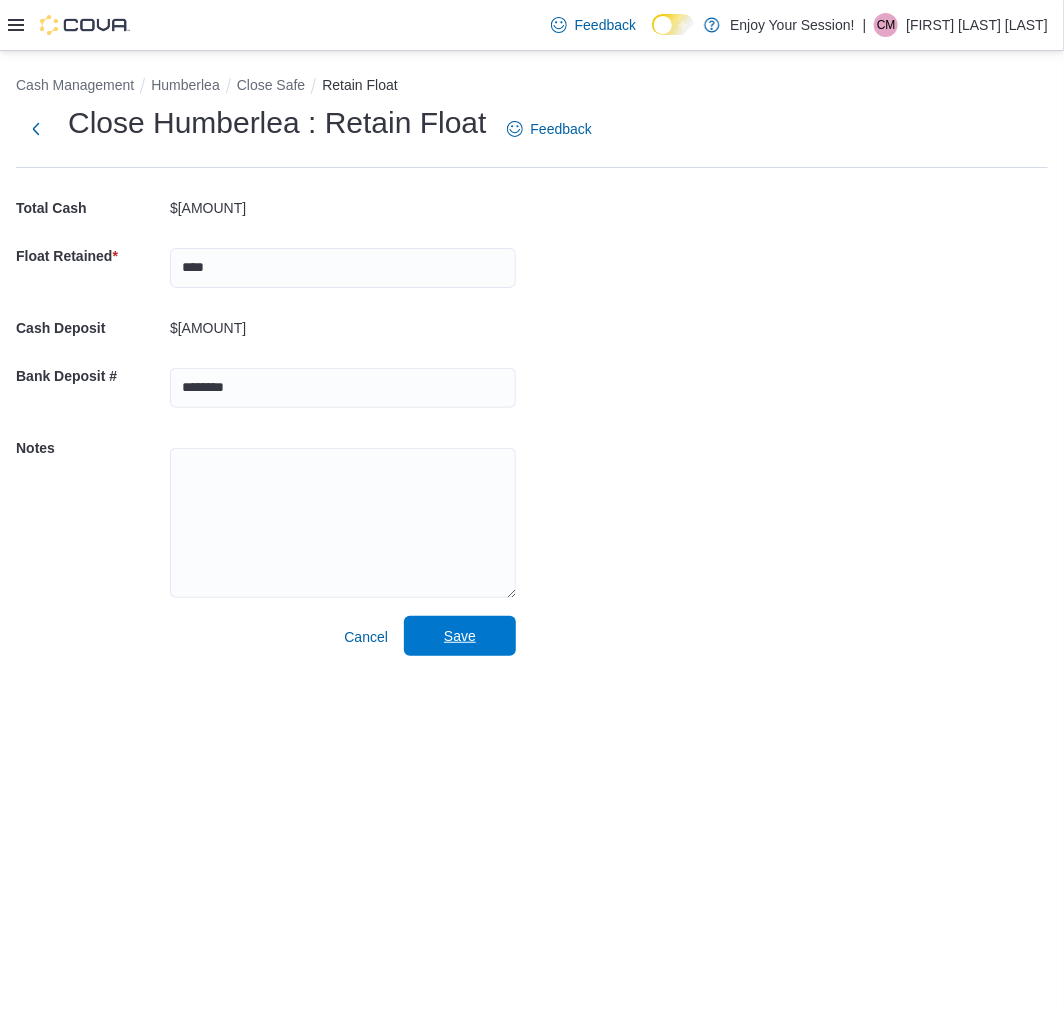 click on "Save" at bounding box center (460, 636) 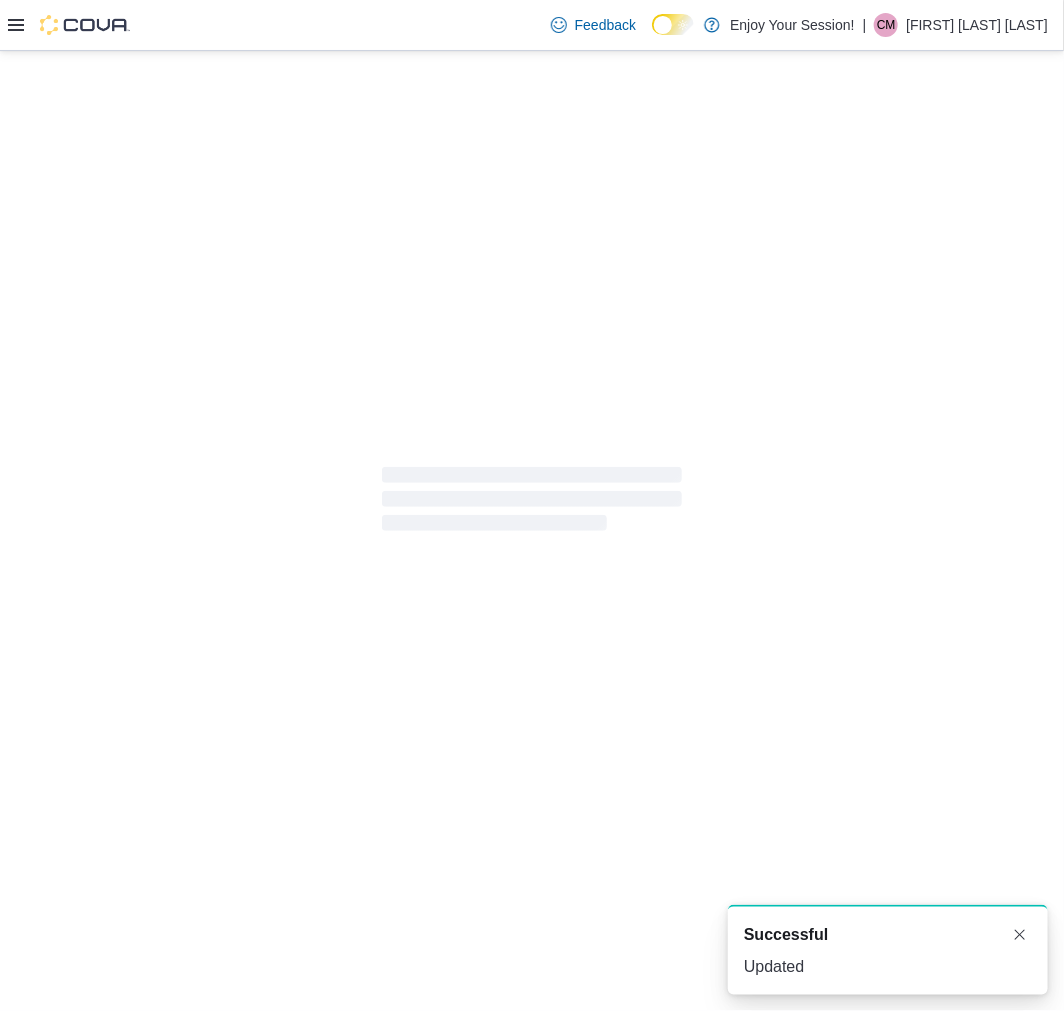 scroll, scrollTop: 0, scrollLeft: 0, axis: both 